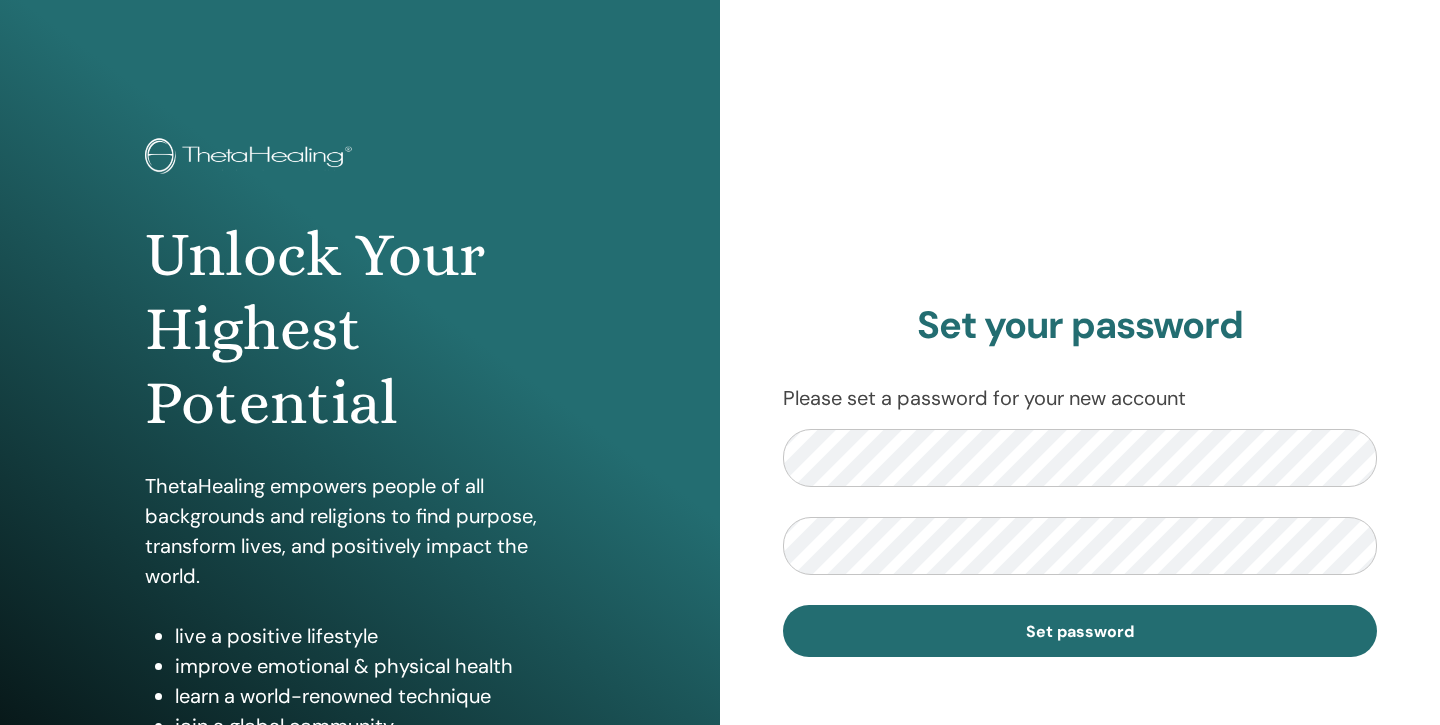 scroll, scrollTop: 0, scrollLeft: 0, axis: both 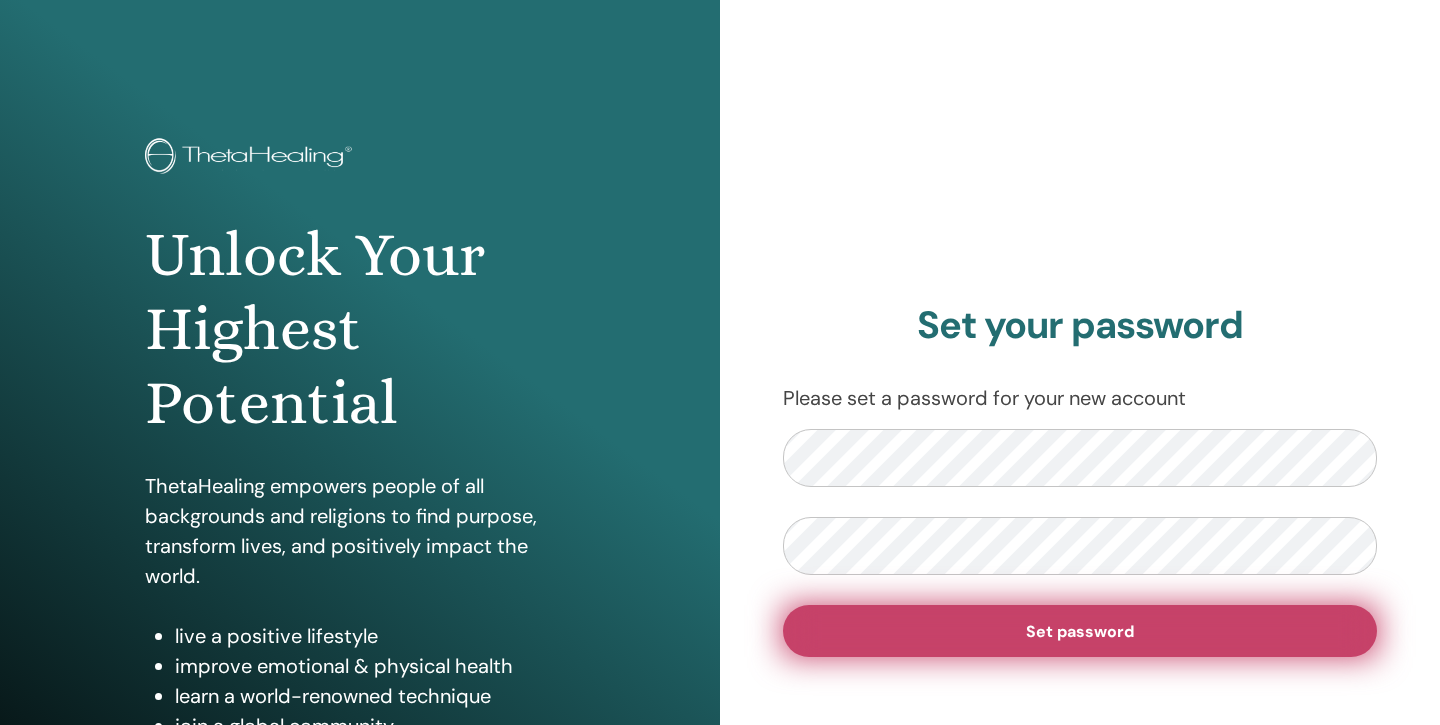click on "Set password" at bounding box center (1080, 631) 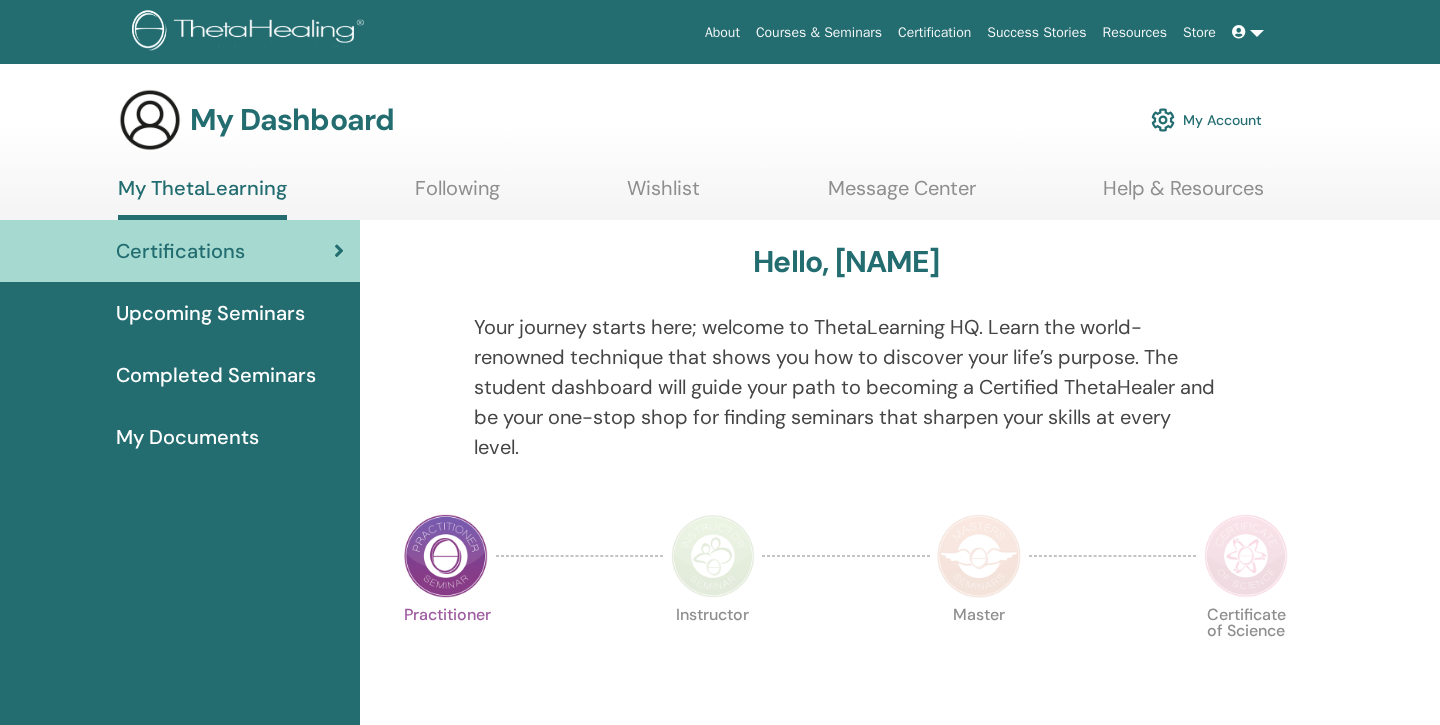 scroll, scrollTop: 0, scrollLeft: 0, axis: both 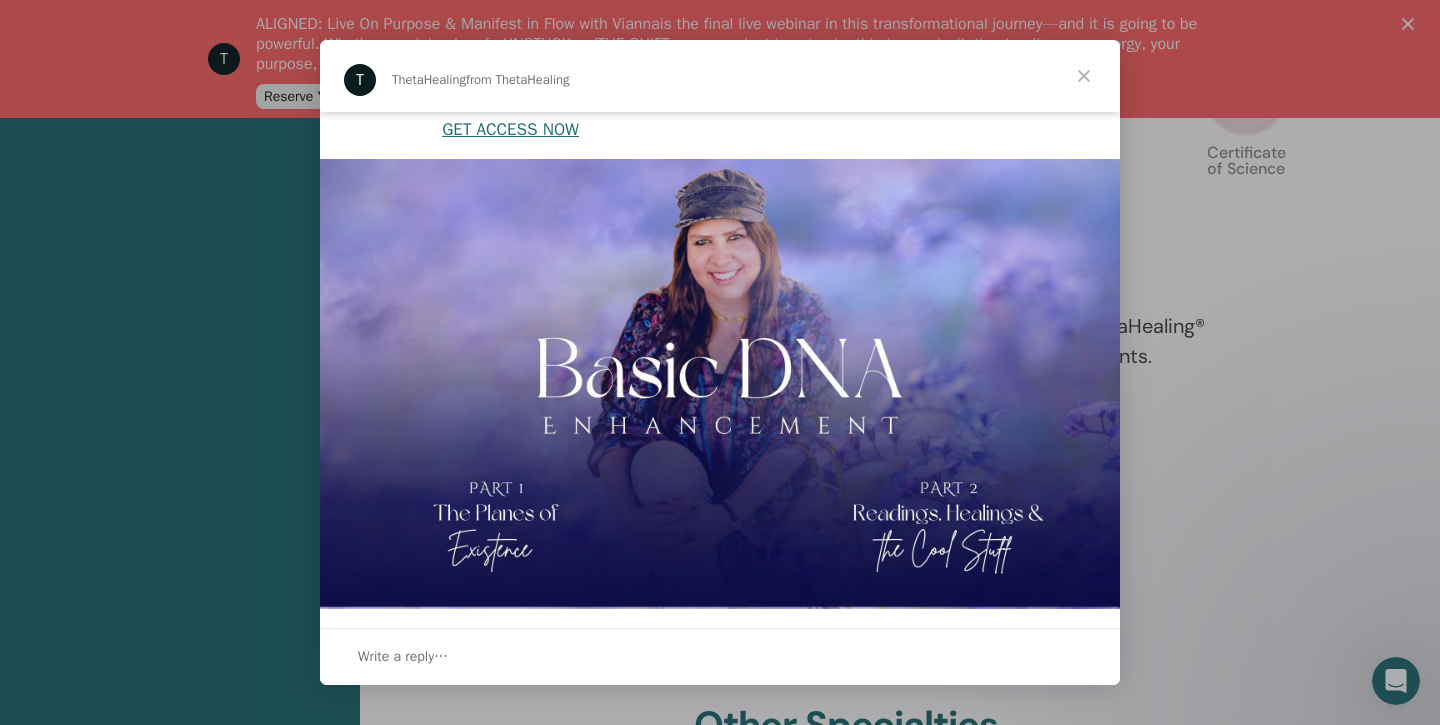 click at bounding box center [1084, 76] 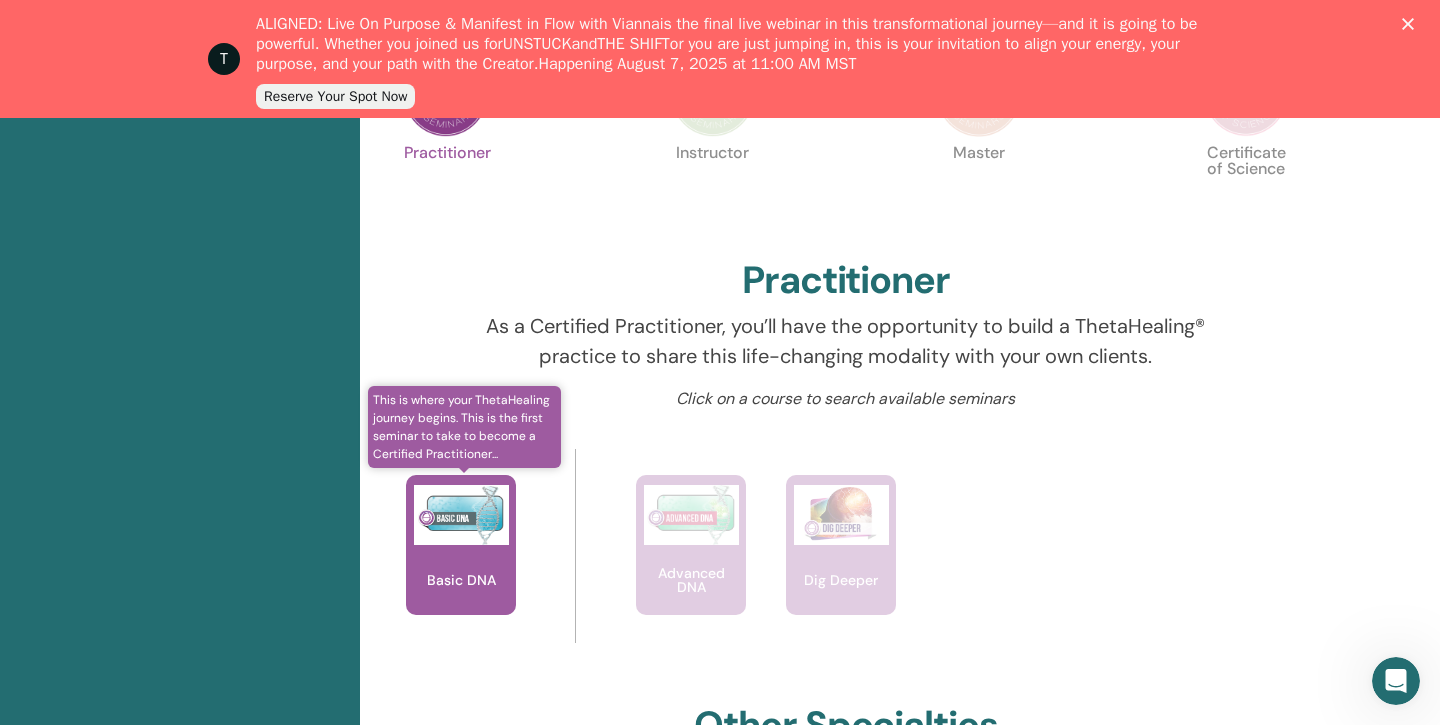 click on "Basic DNA" at bounding box center (461, 545) 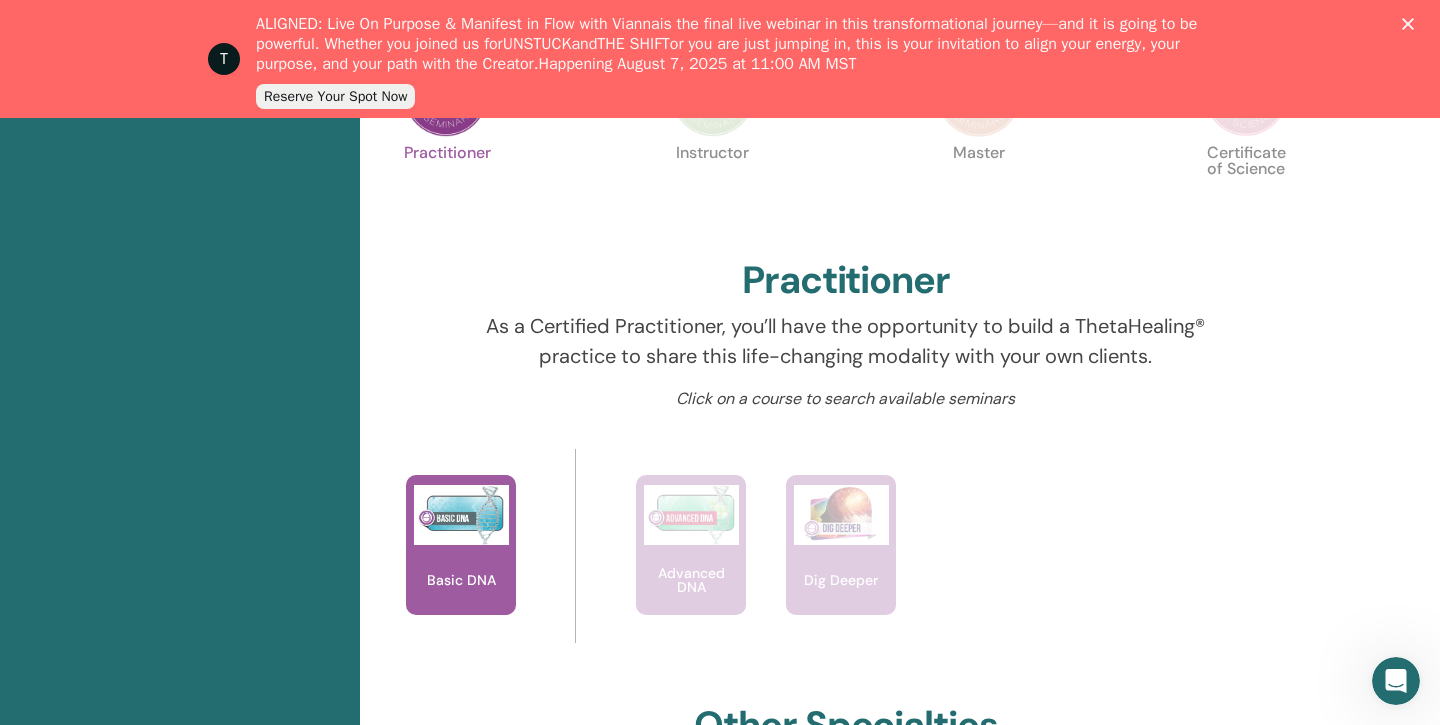 click 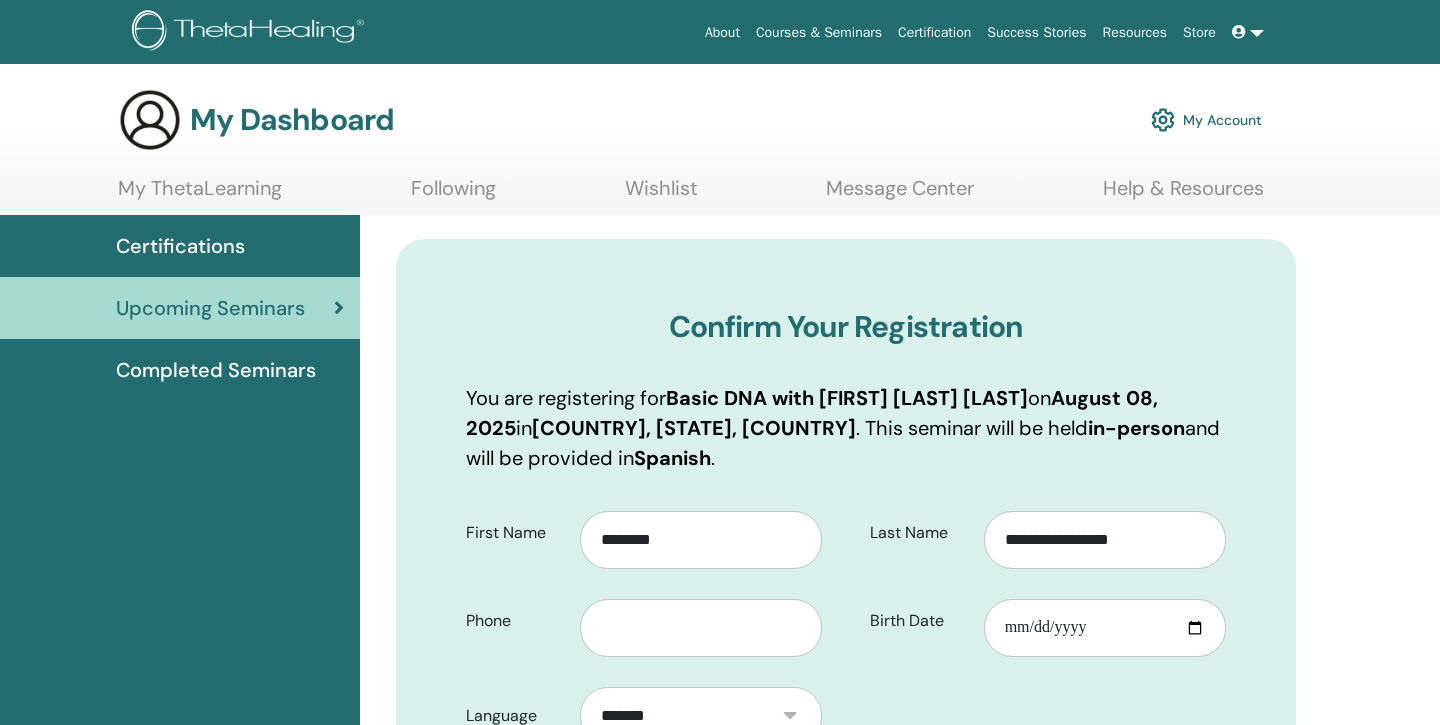 scroll, scrollTop: 0, scrollLeft: 0, axis: both 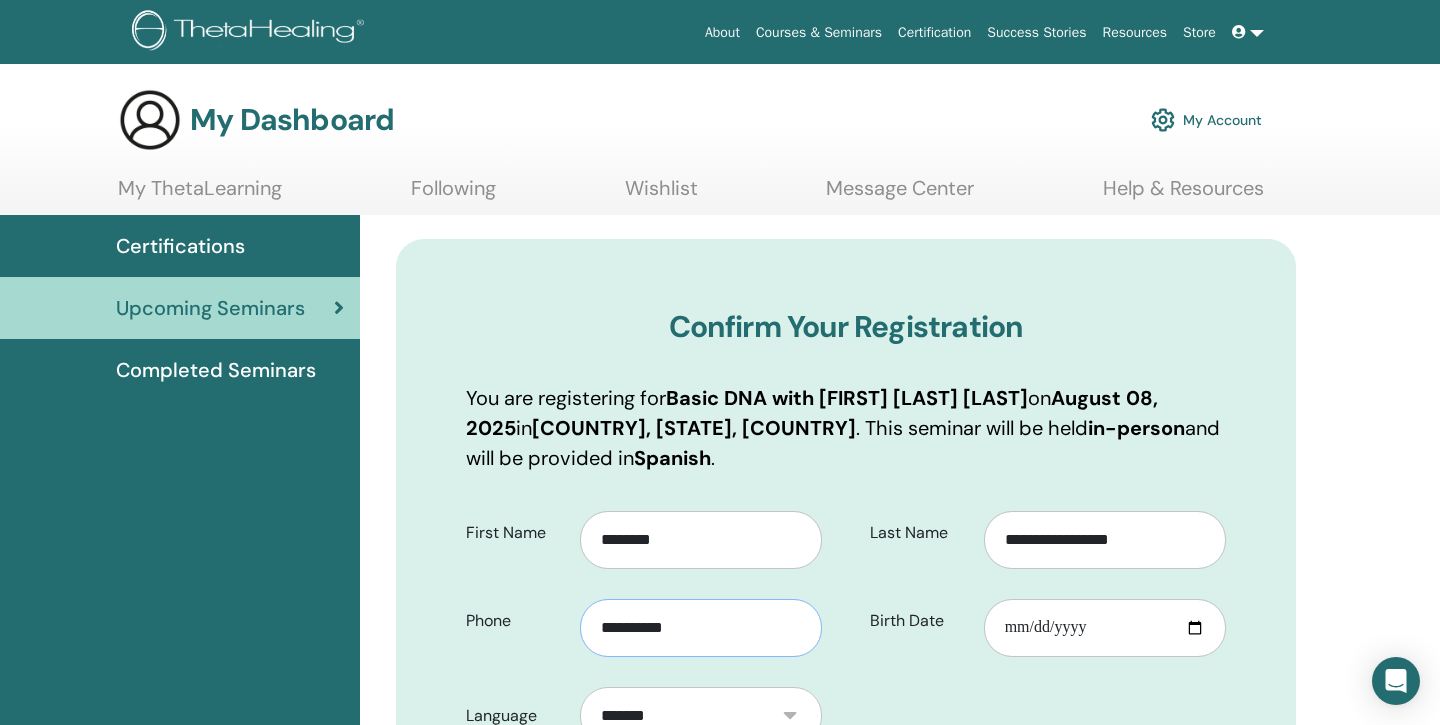 type on "**********" 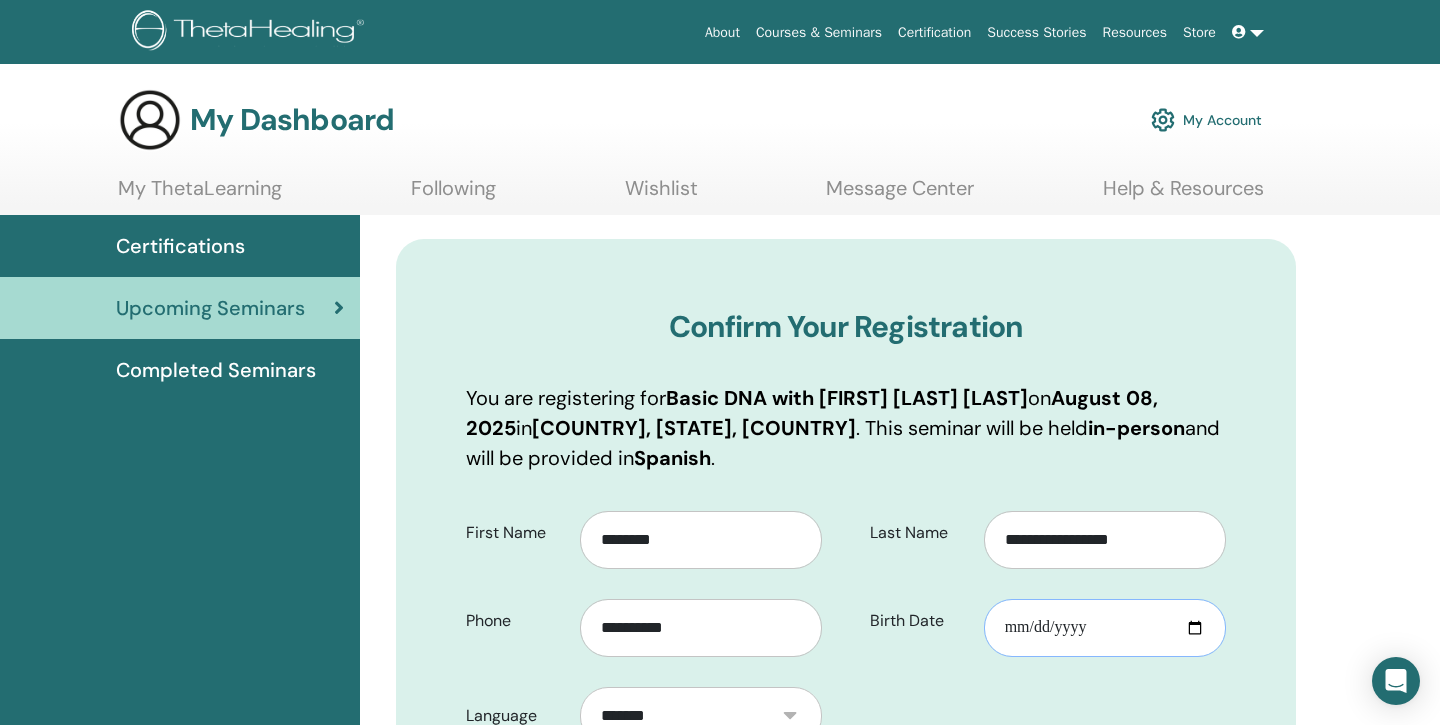 click on "Birth Date" at bounding box center [1105, 628] 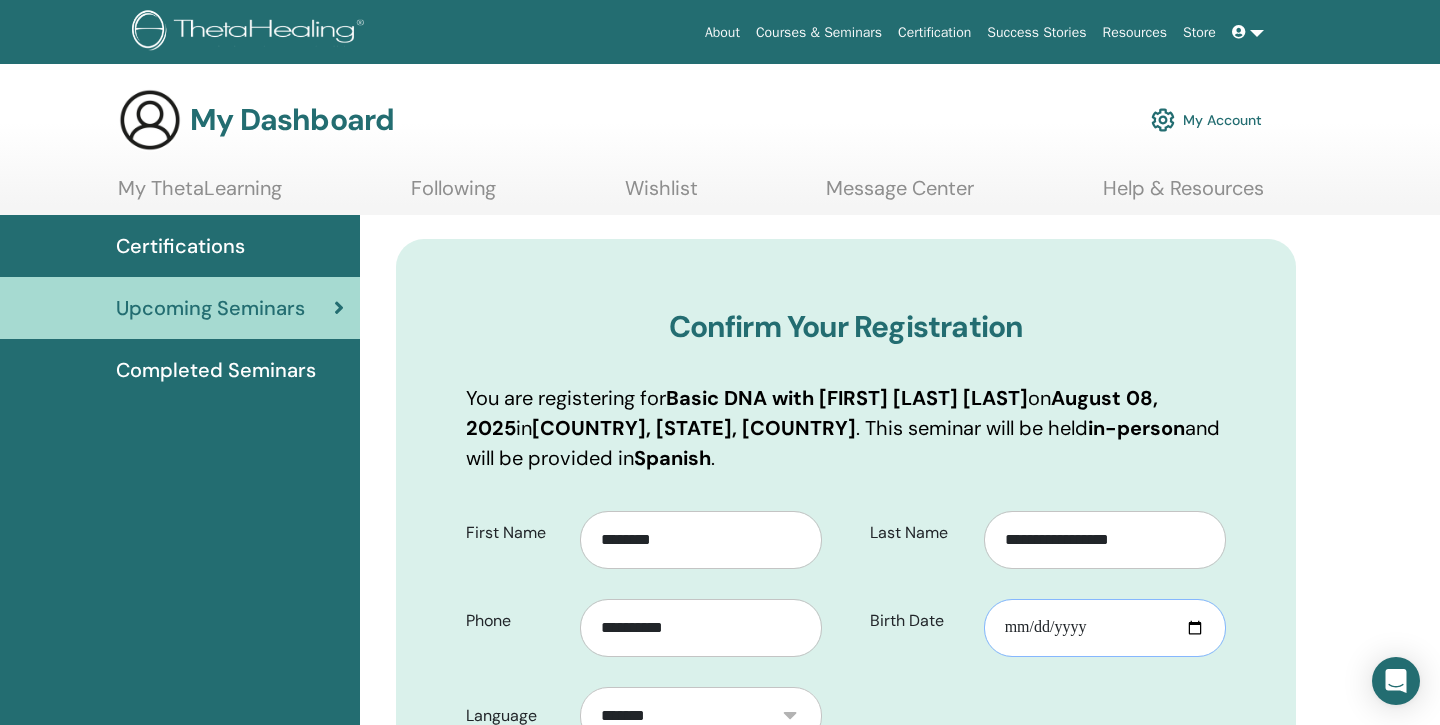 click on "Birth Date" at bounding box center [1105, 628] 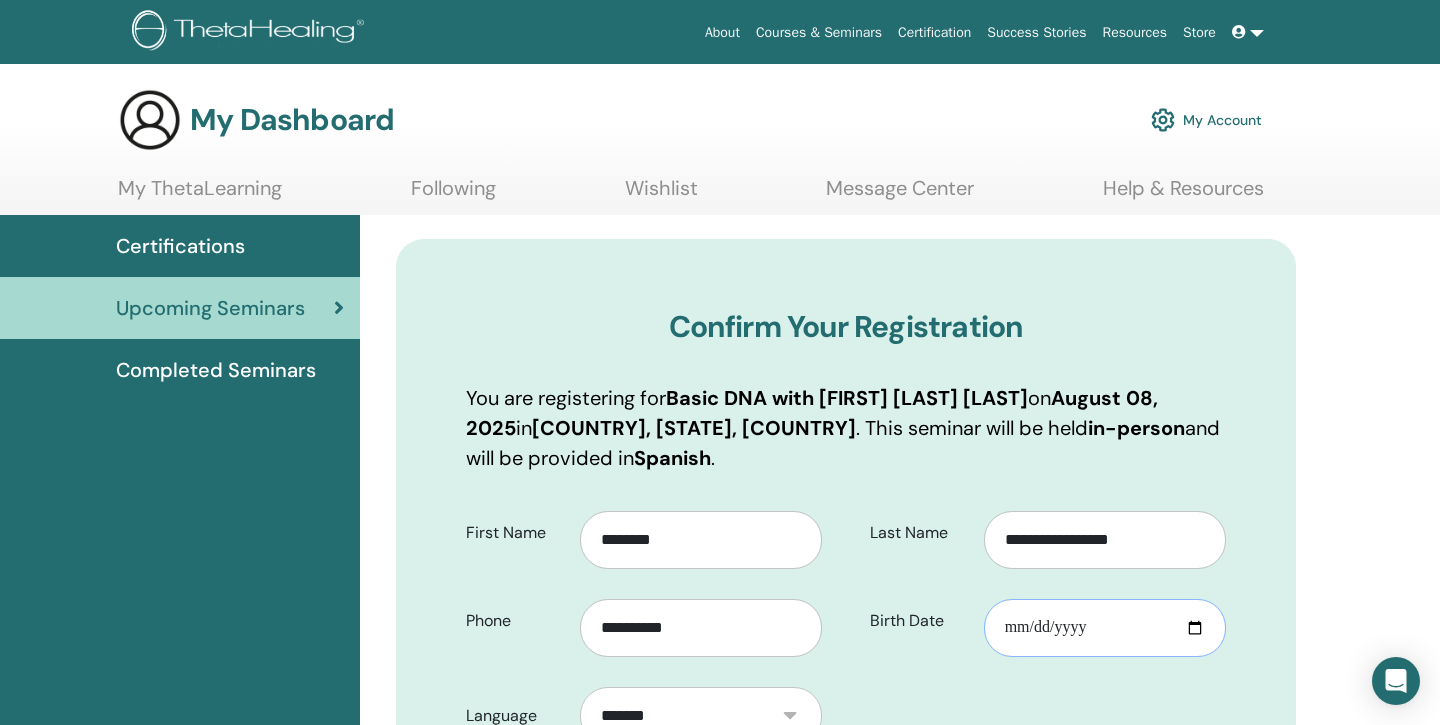 type on "**********" 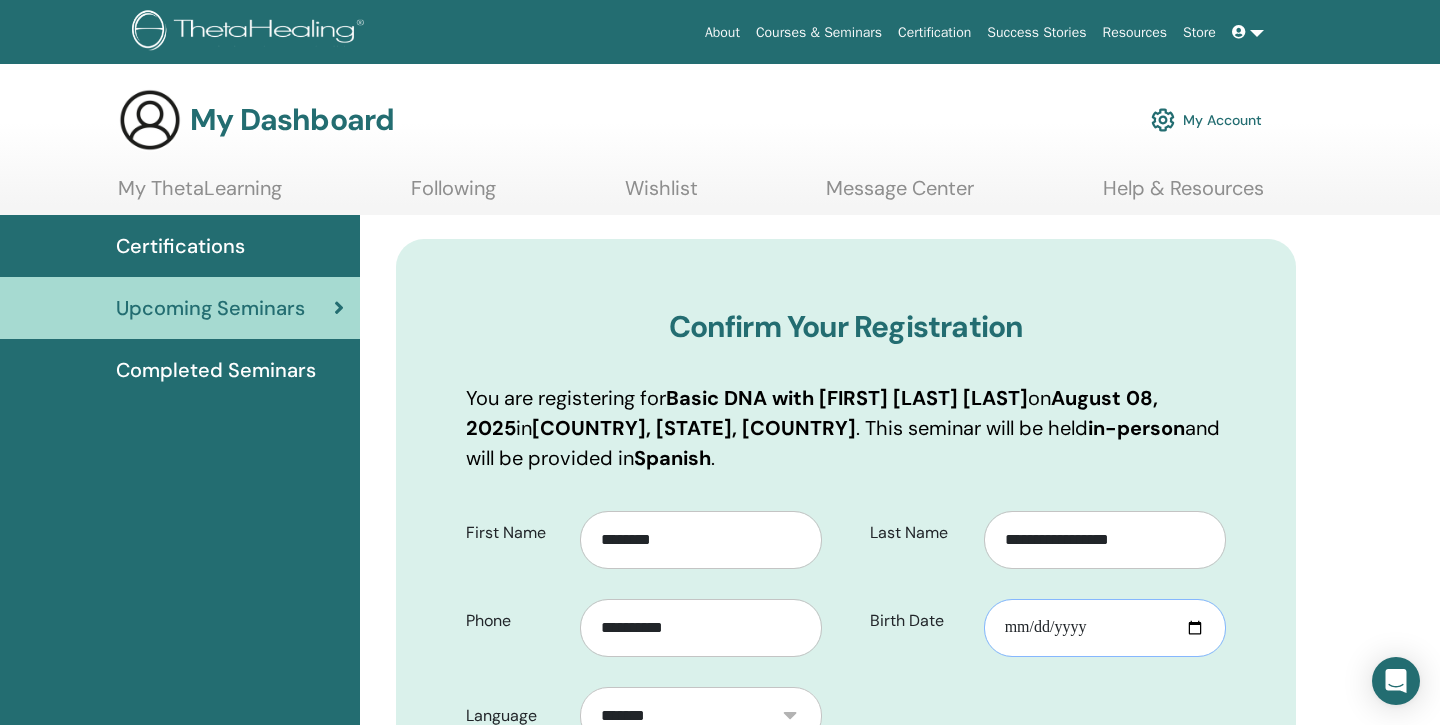 click on "**********" at bounding box center (1105, 628) 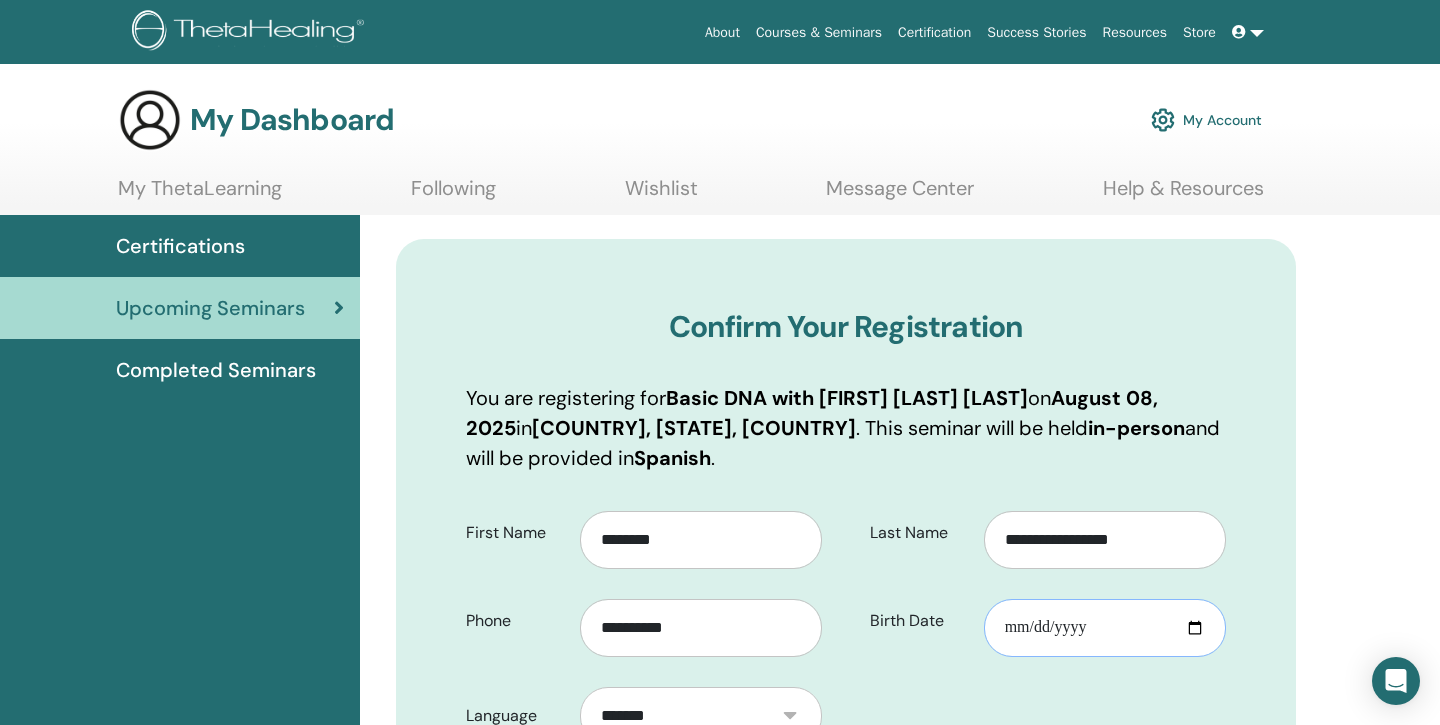 type on "**********" 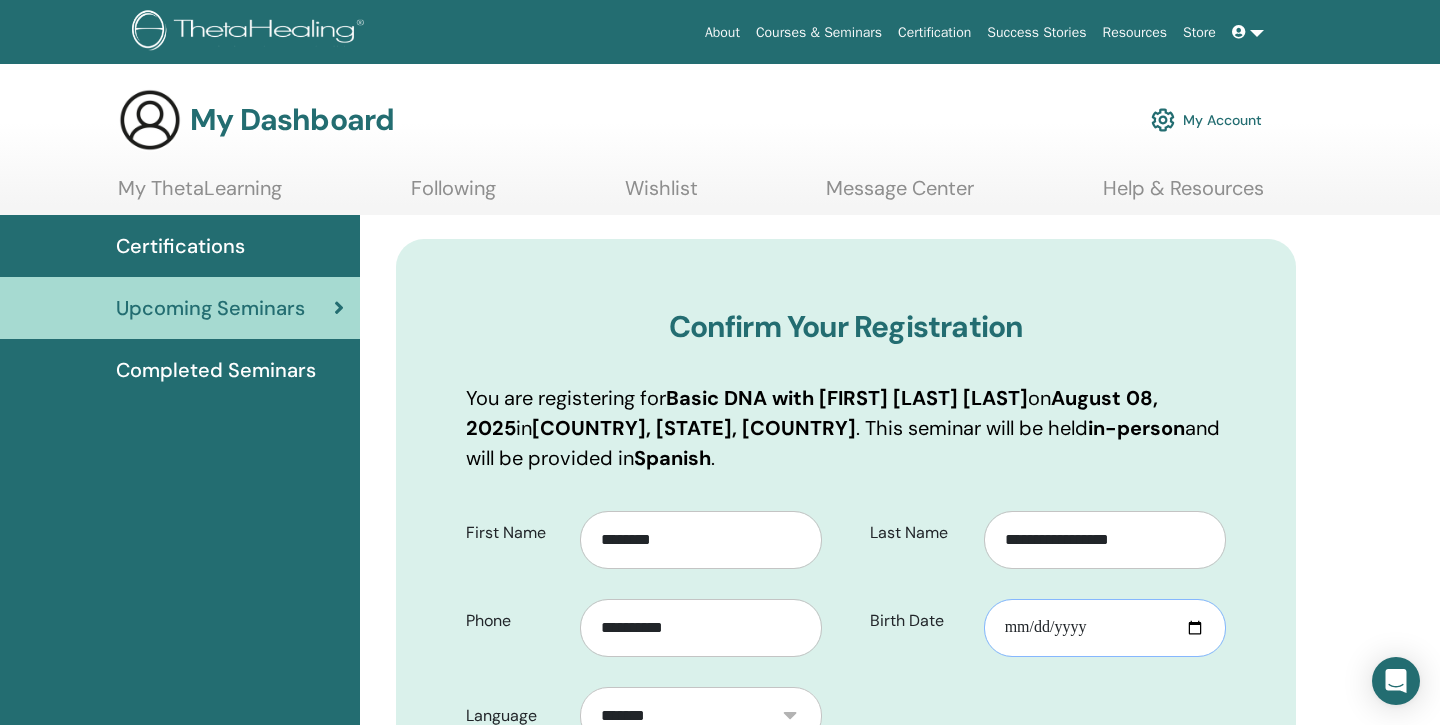 click on "**********" at bounding box center [1105, 628] 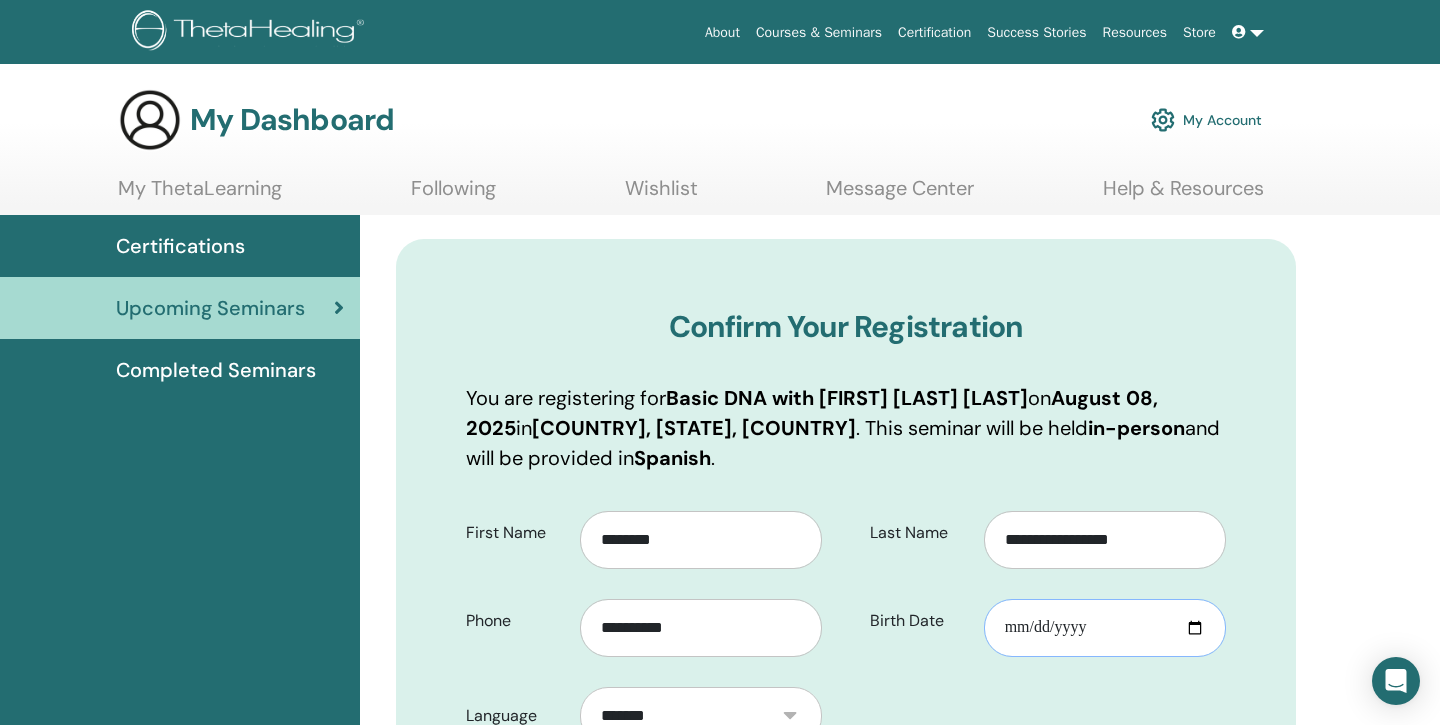 type on "**********" 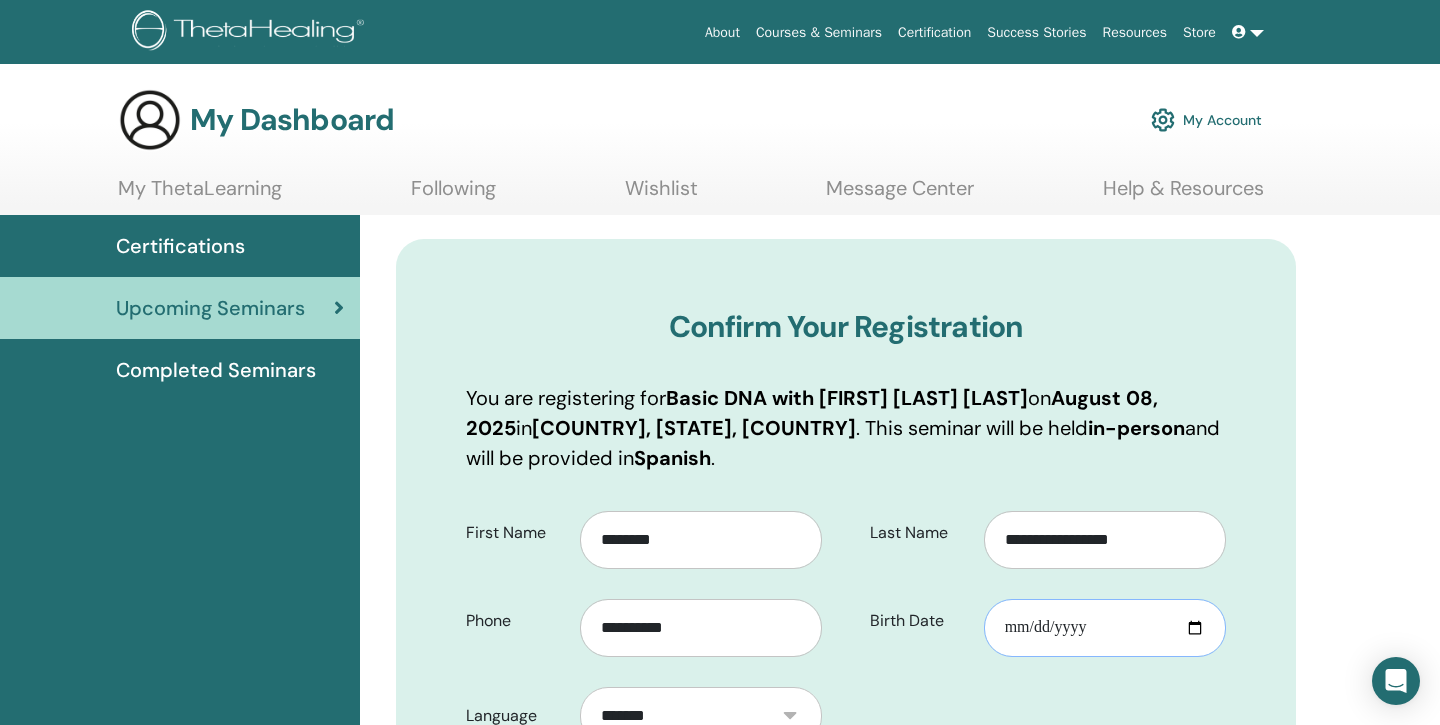 click on "**********" at bounding box center (1105, 628) 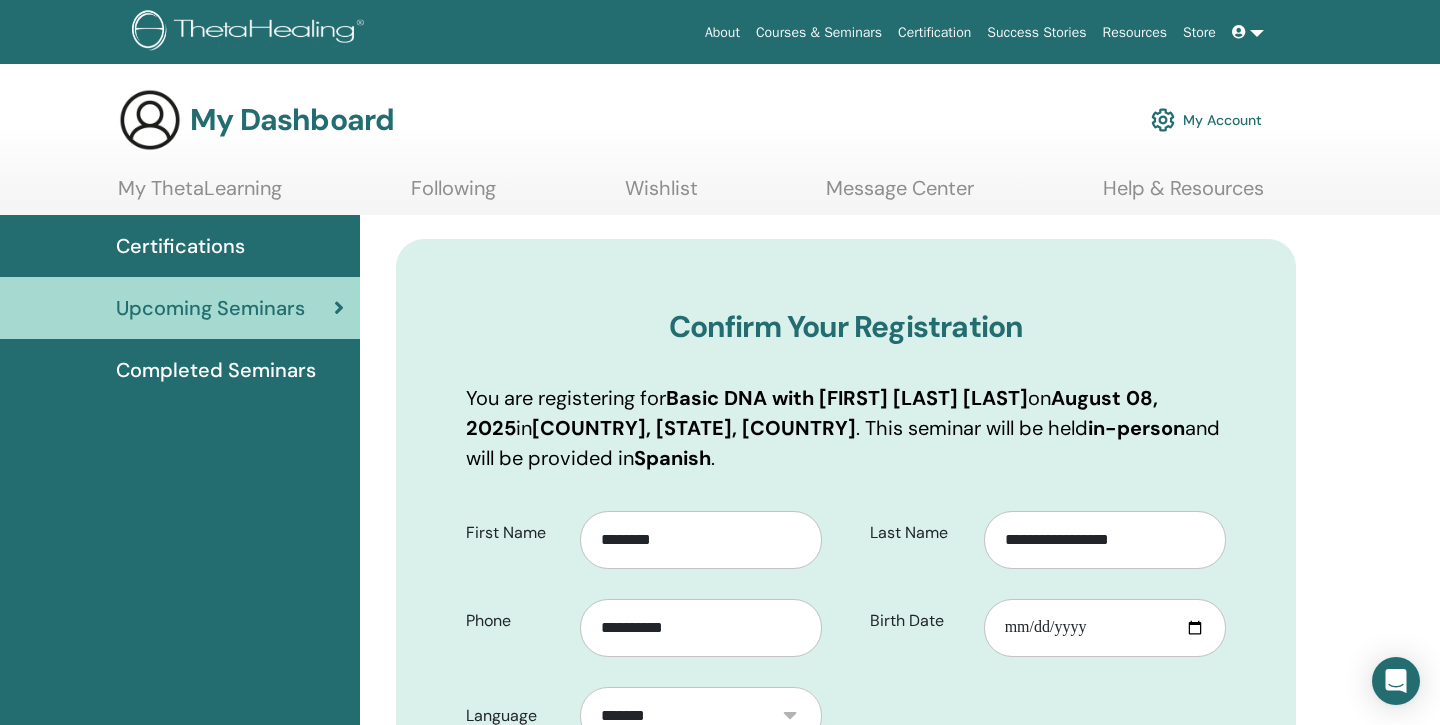 click on "Confirm Your Registration
You are registering for  Basic DNA with [FIRST] [LAST] [LAST]  on  [DATE]  in  [COUNTRY], [STATE], [COUNTRY] .
This seminar will be held  in-person
and will be provided in  [LANGUAGE] .
First Name
[FIRST]
Phone
[PHONE]
Last Name
[LAST]
Birth Date
[DATE] Language" at bounding box center [846, 895] 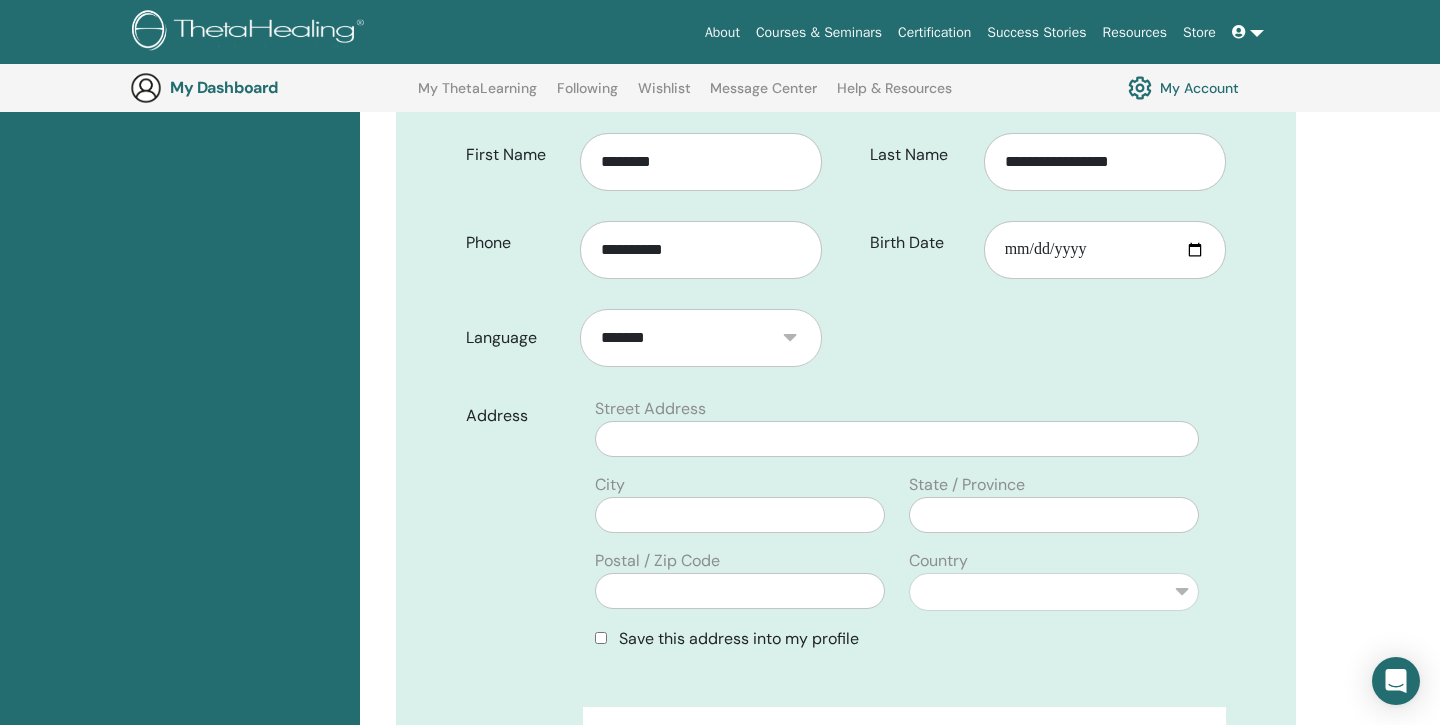 scroll, scrollTop: 452, scrollLeft: 0, axis: vertical 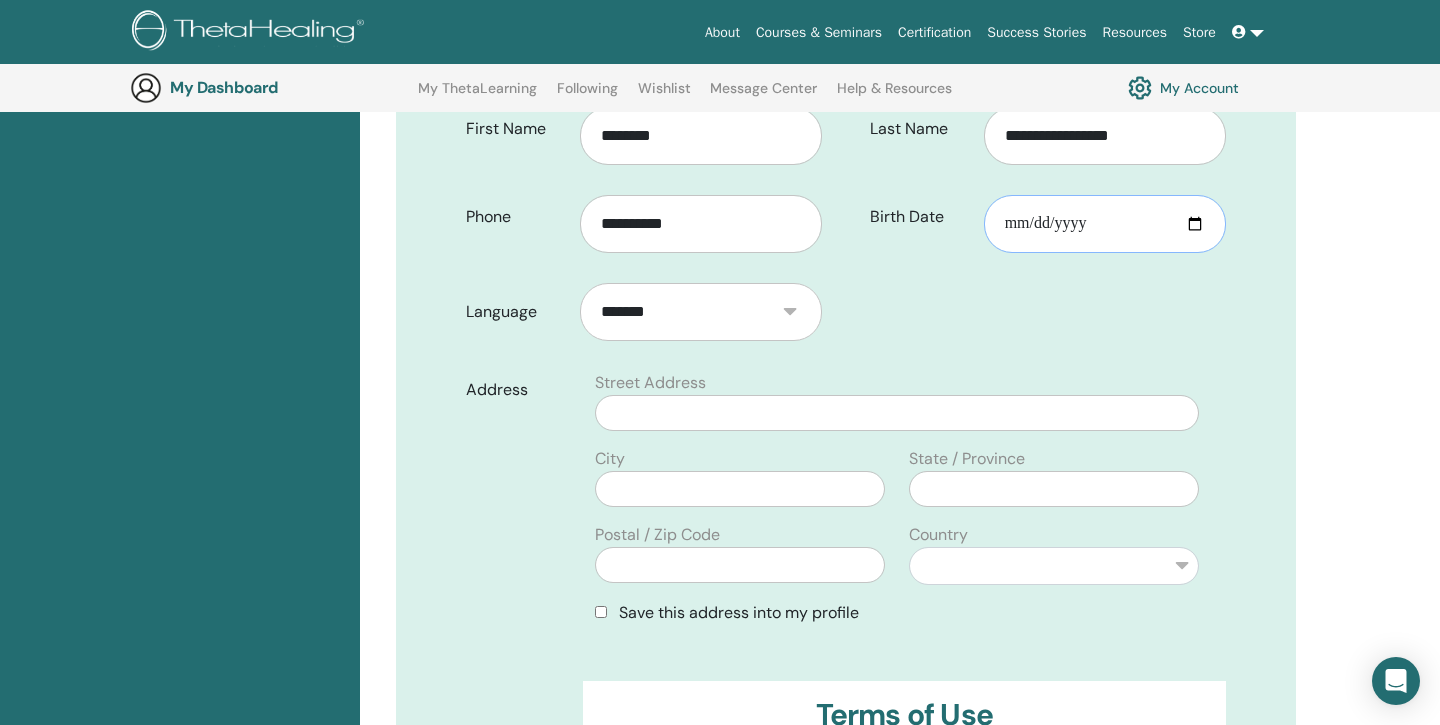 click on "**********" at bounding box center (1105, 224) 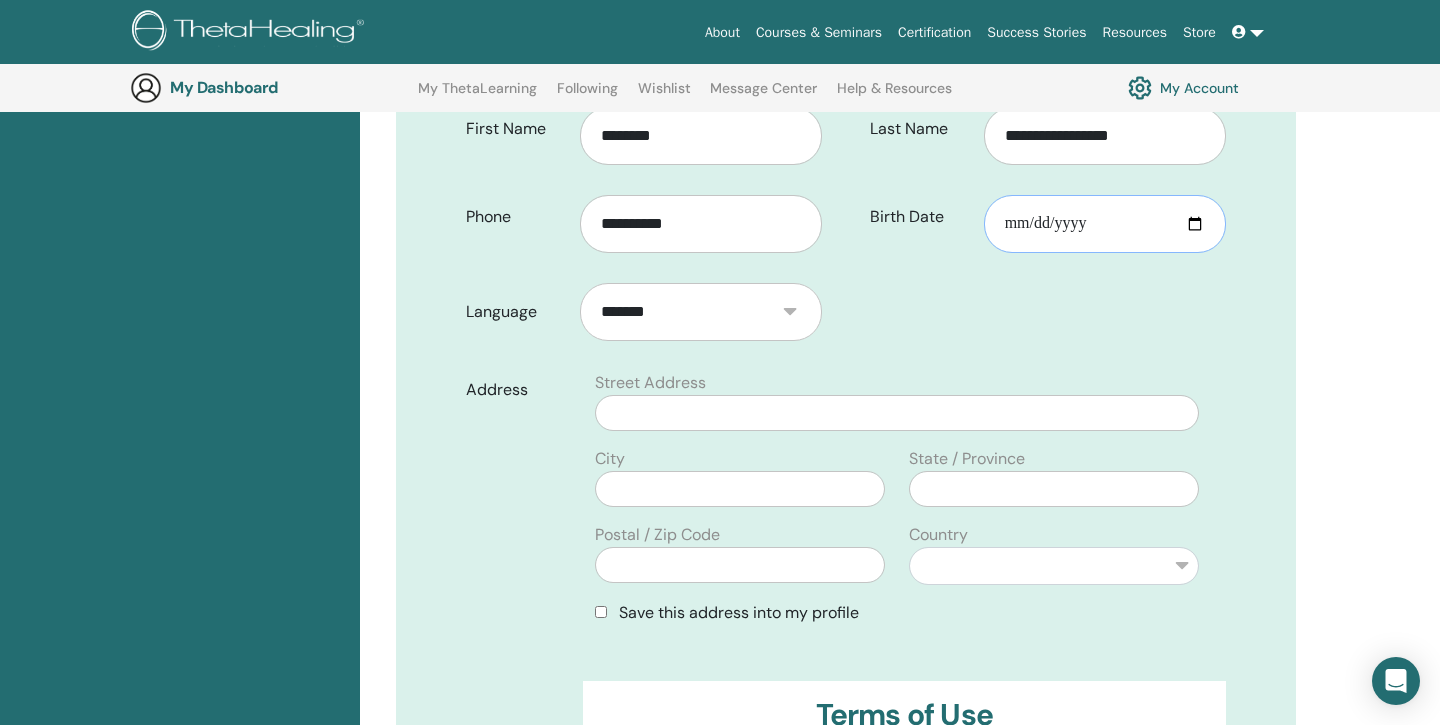 type on "**********" 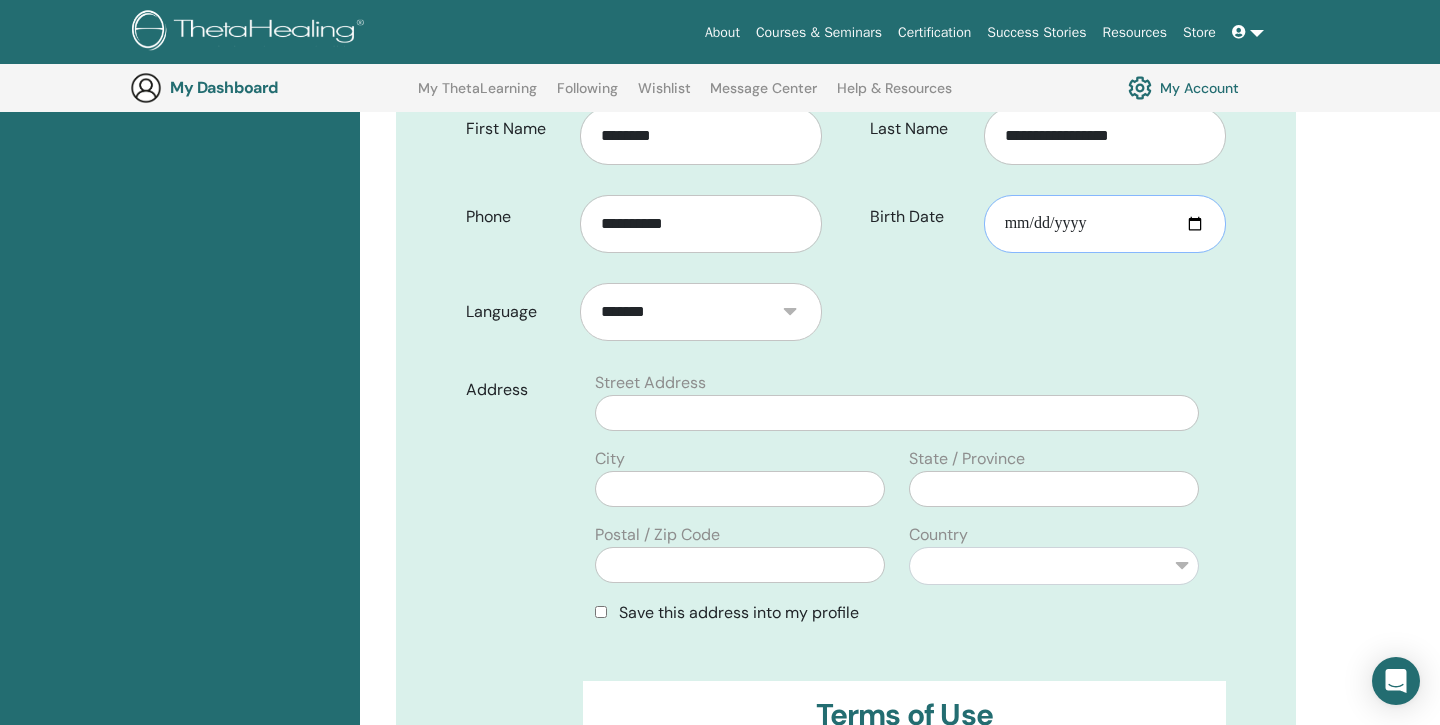 click on "**********" at bounding box center (1105, 224) 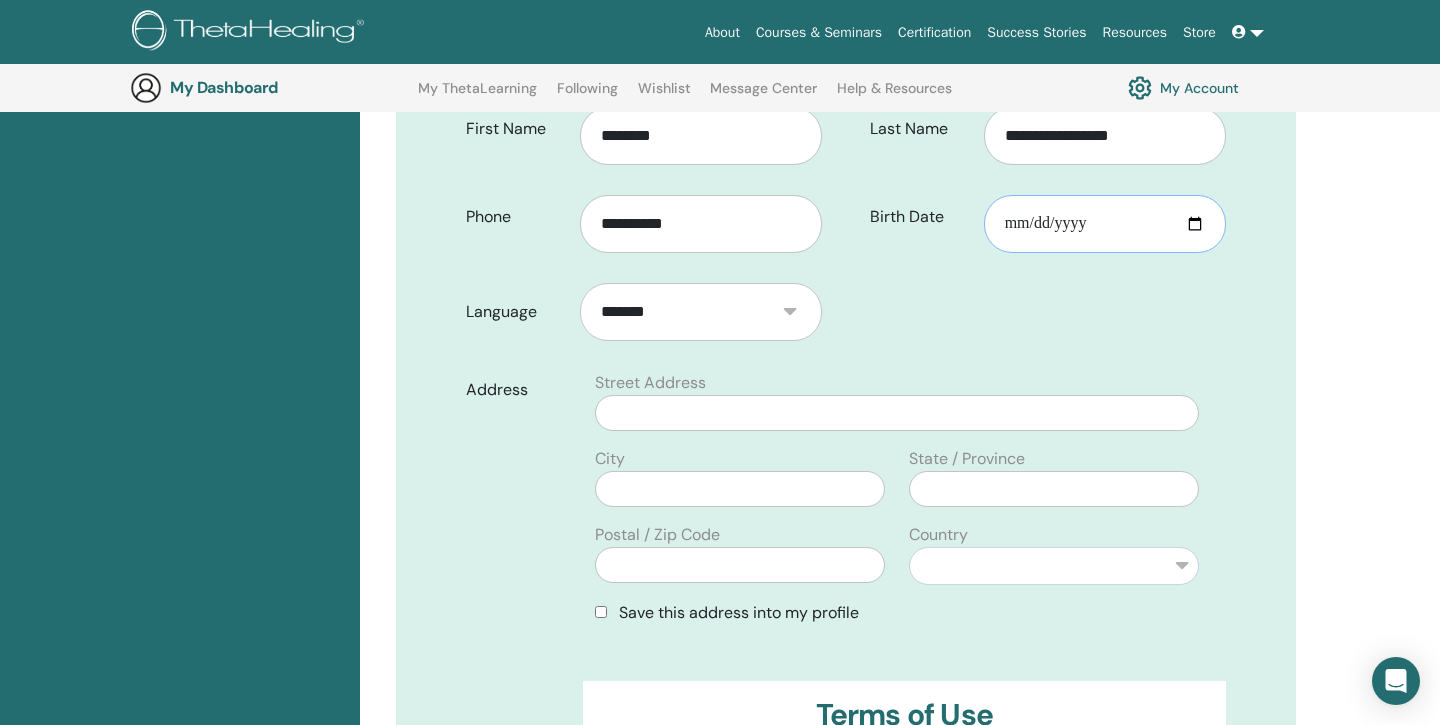 type on "**********" 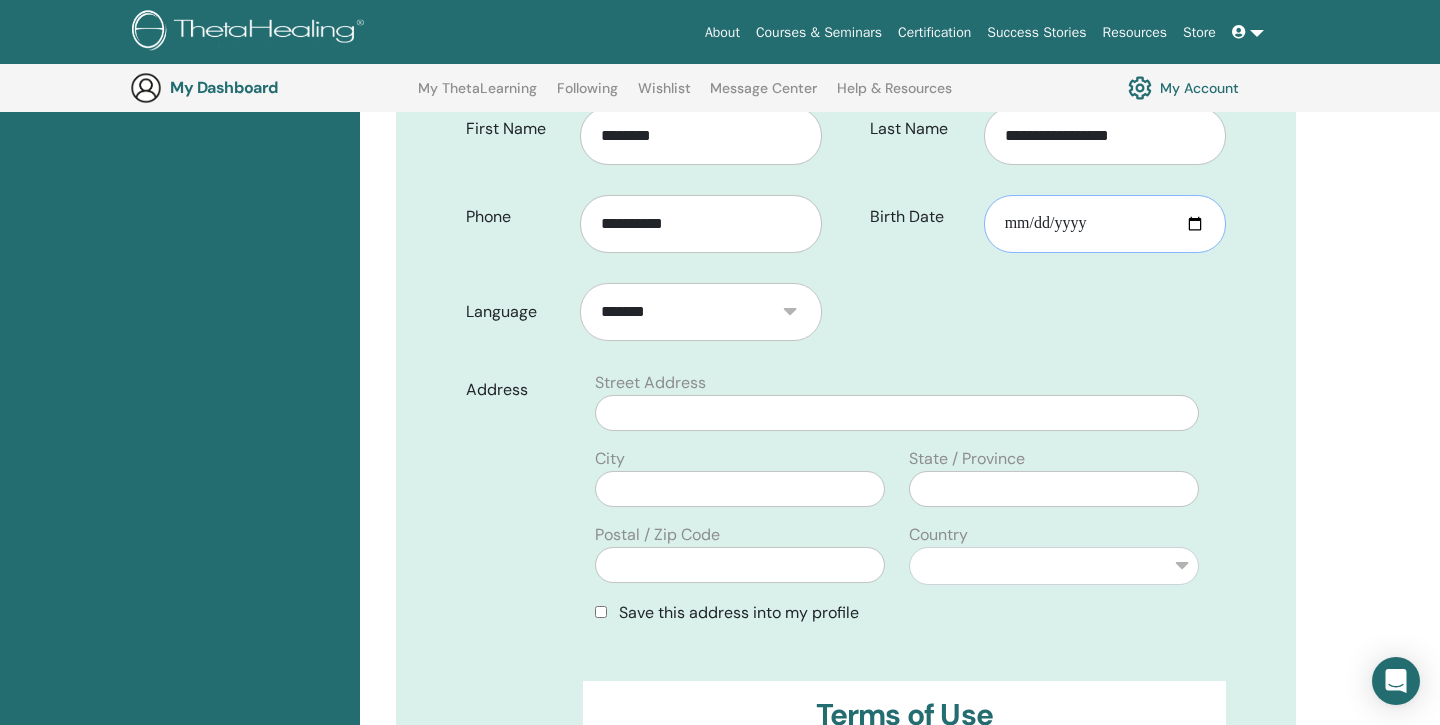 click on "**********" at bounding box center [1105, 224] 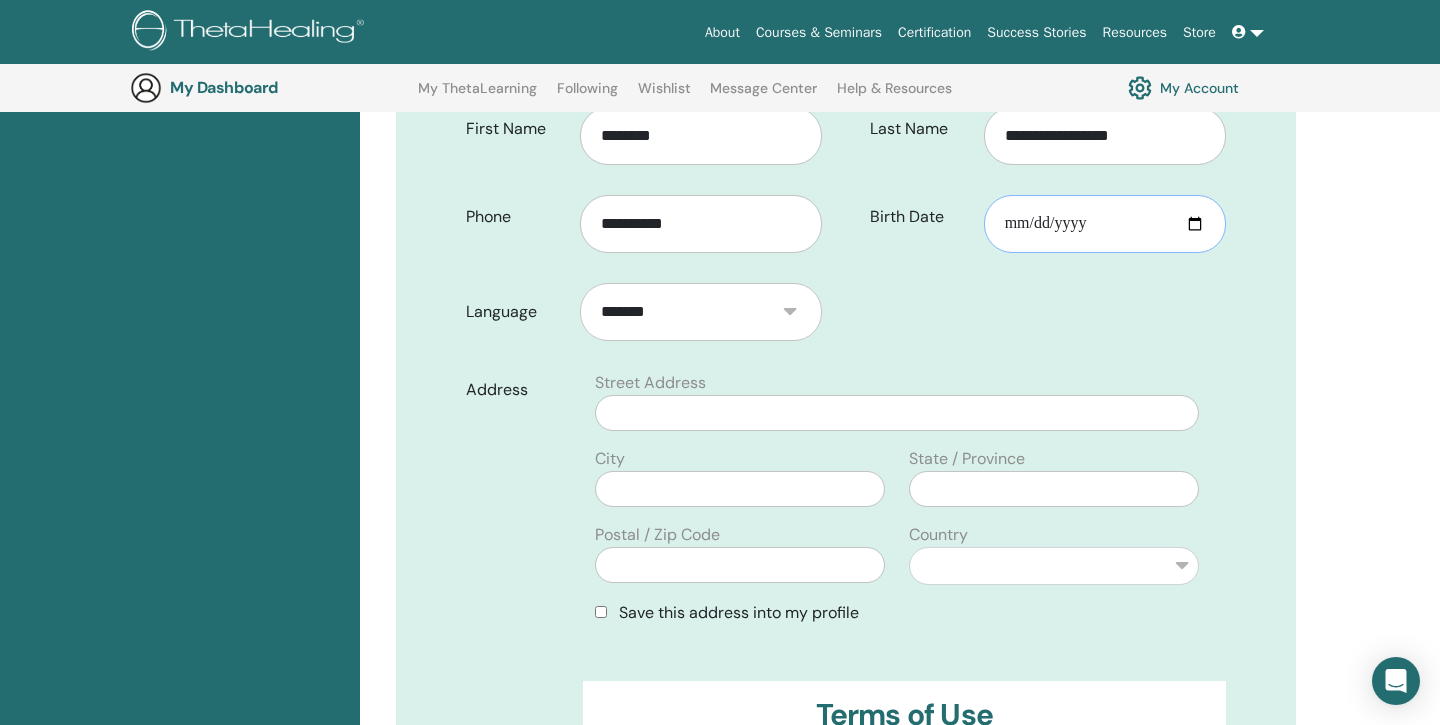 type on "**********" 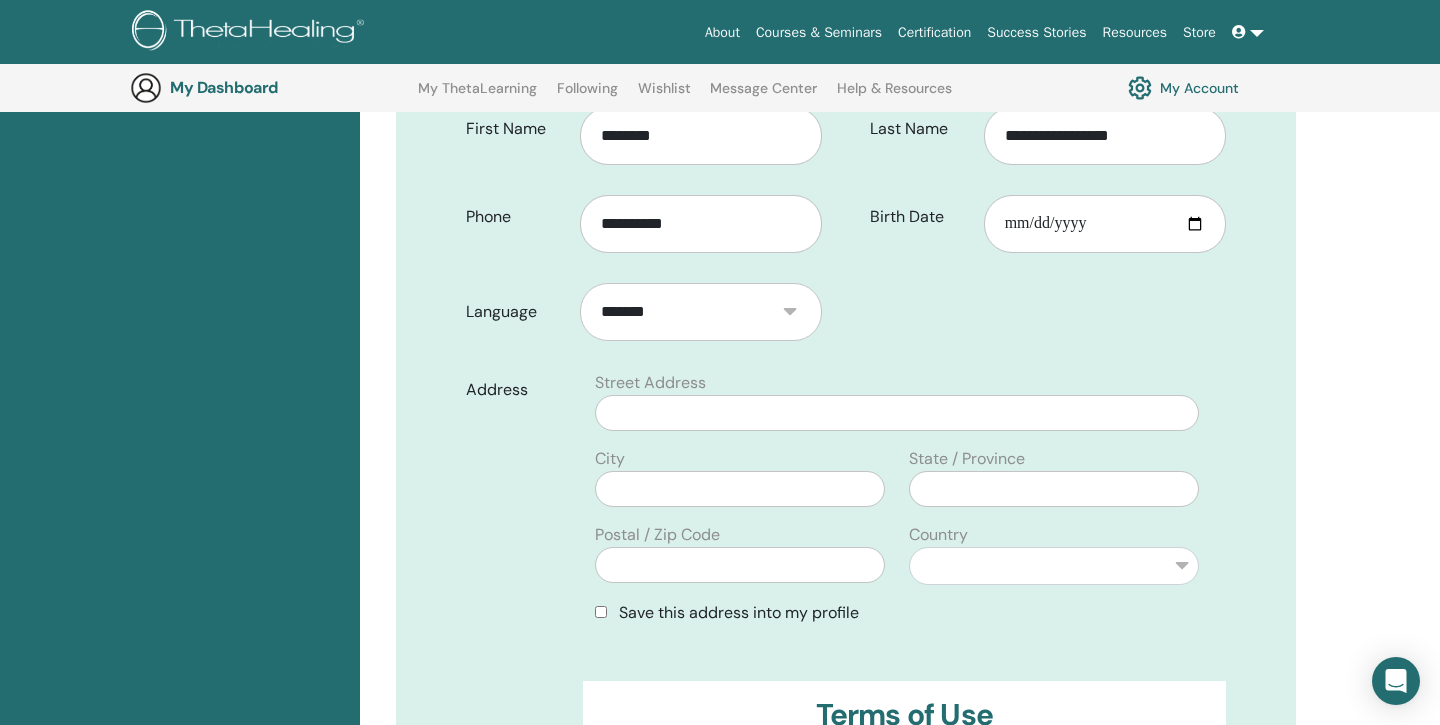 click on "First Name
[FIRST]
Phone
[PHONE]
Last Name
[LAST]
Birth Date
[DATE]
Language
[LANGUAGE]
Address" at bounding box center [846, 527] 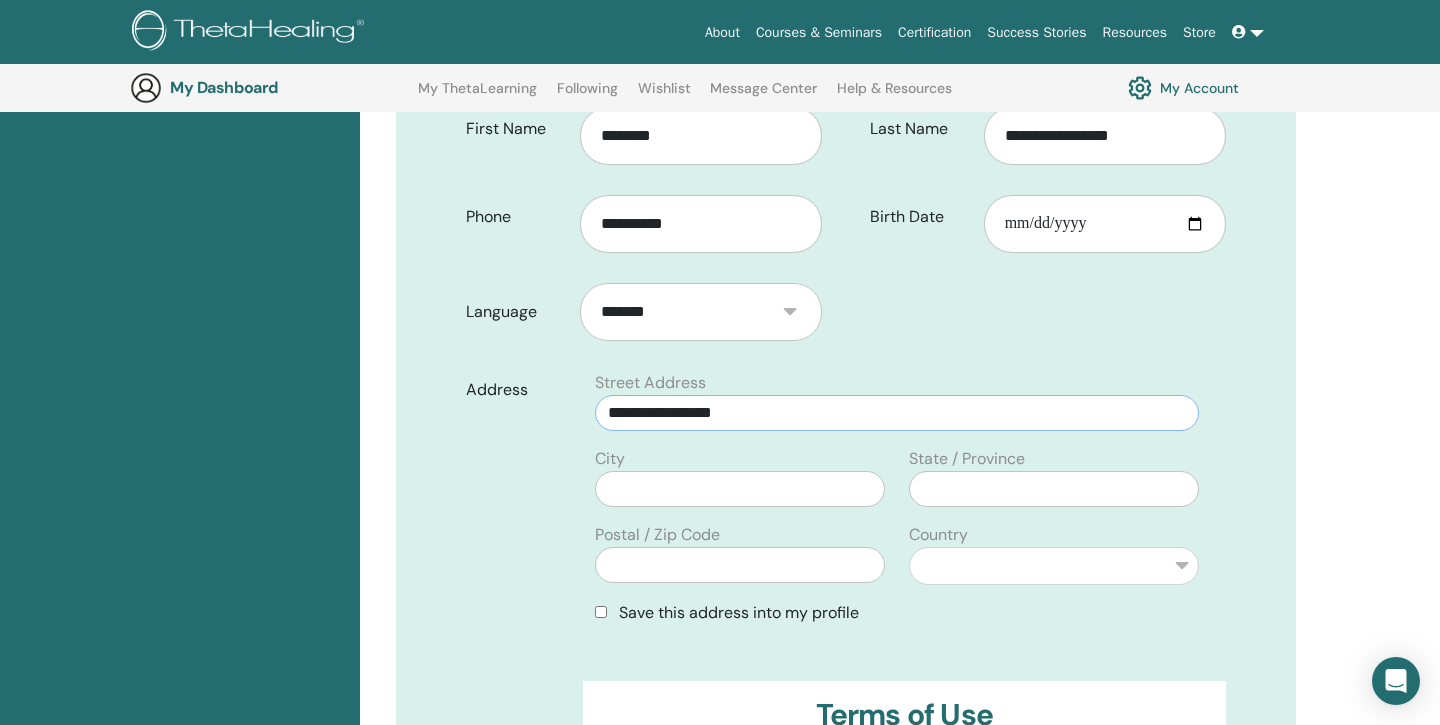 type on "**********" 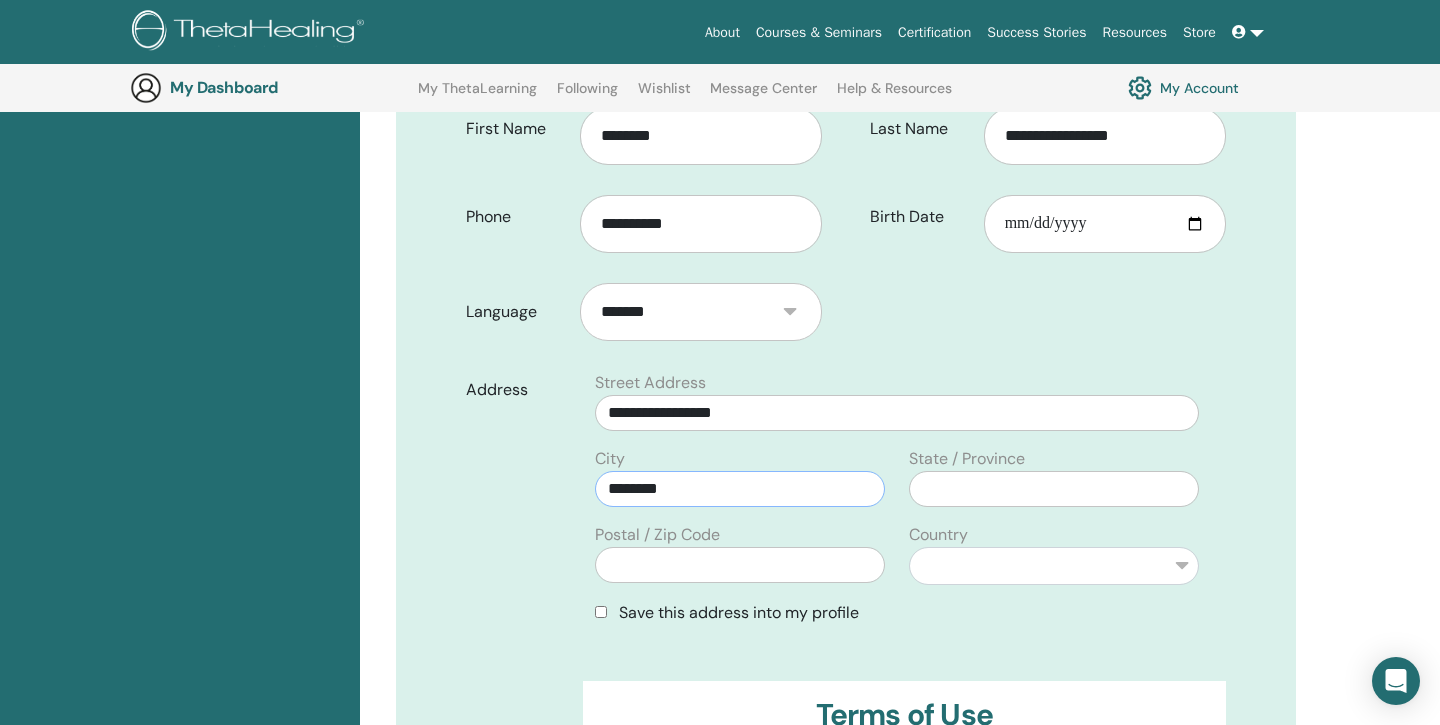 type on "********" 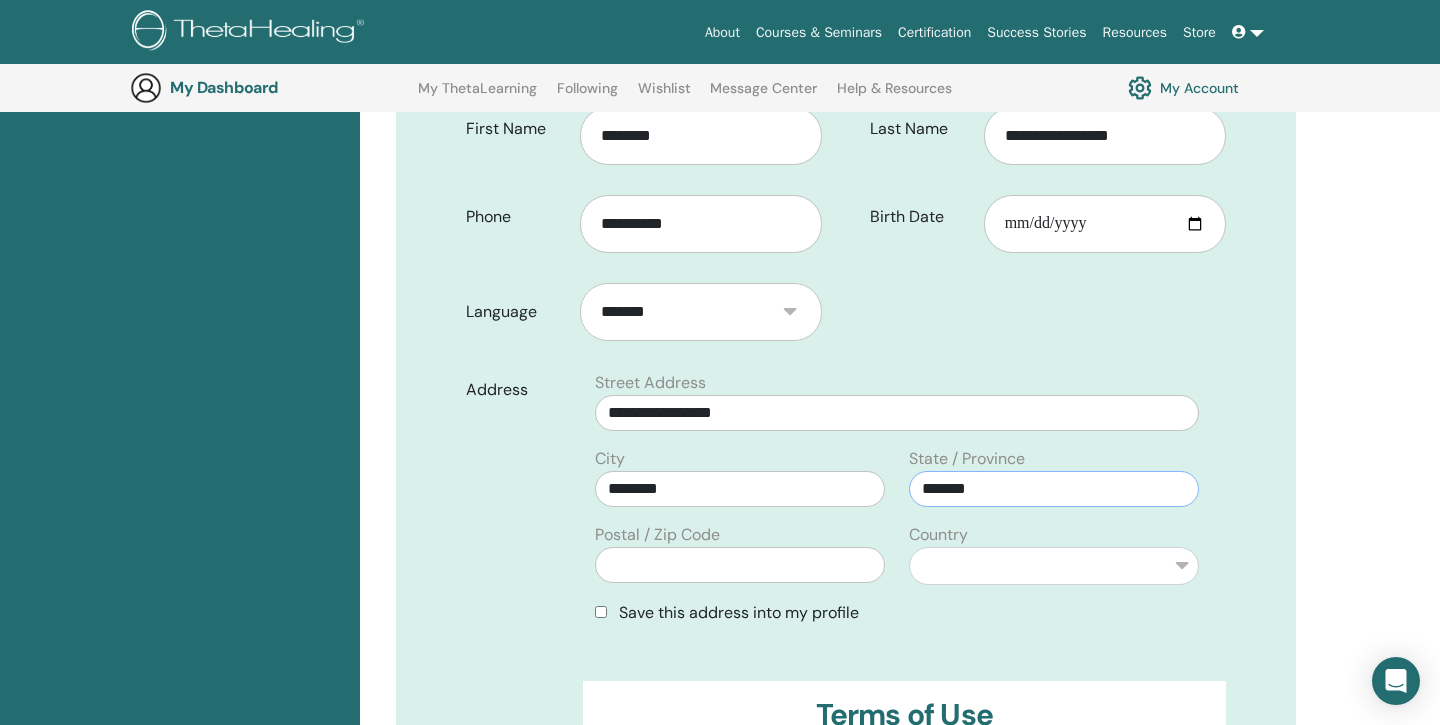 type on "*******" 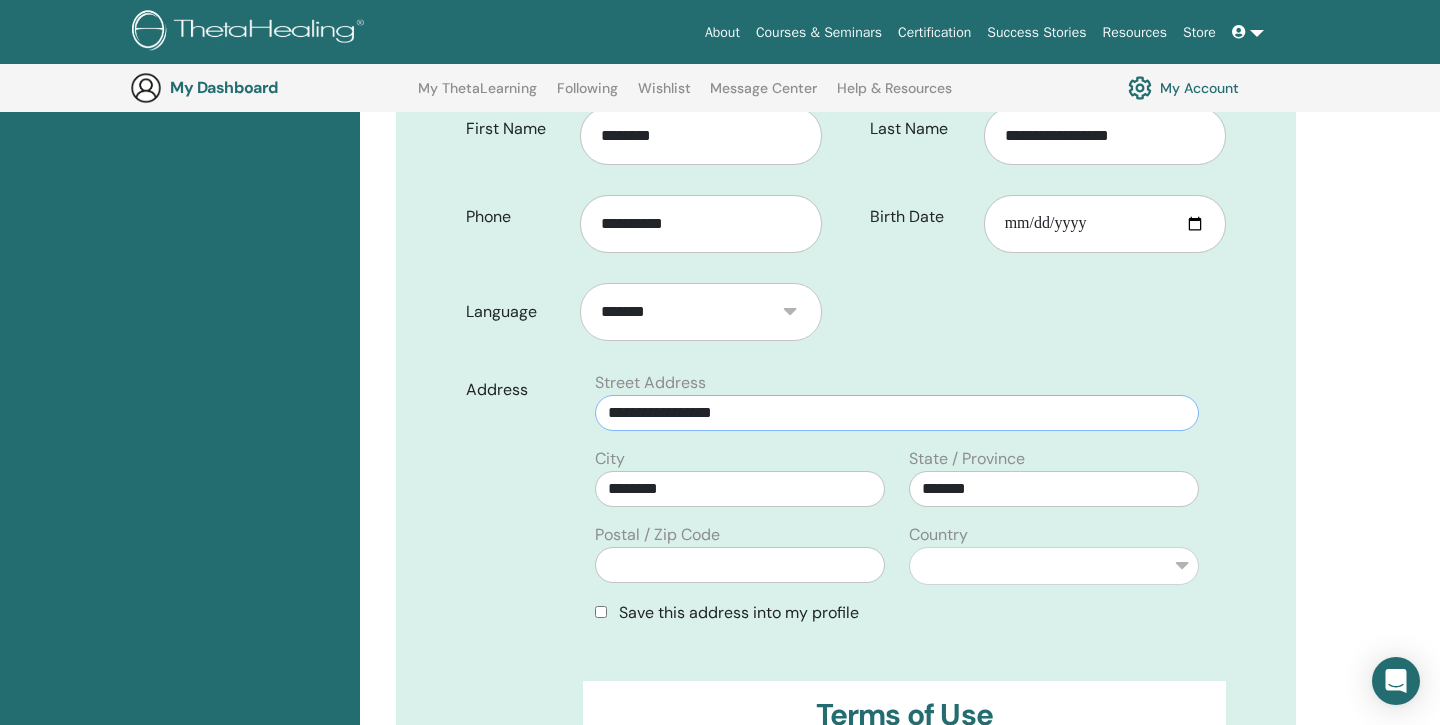 click on "**********" at bounding box center (897, 413) 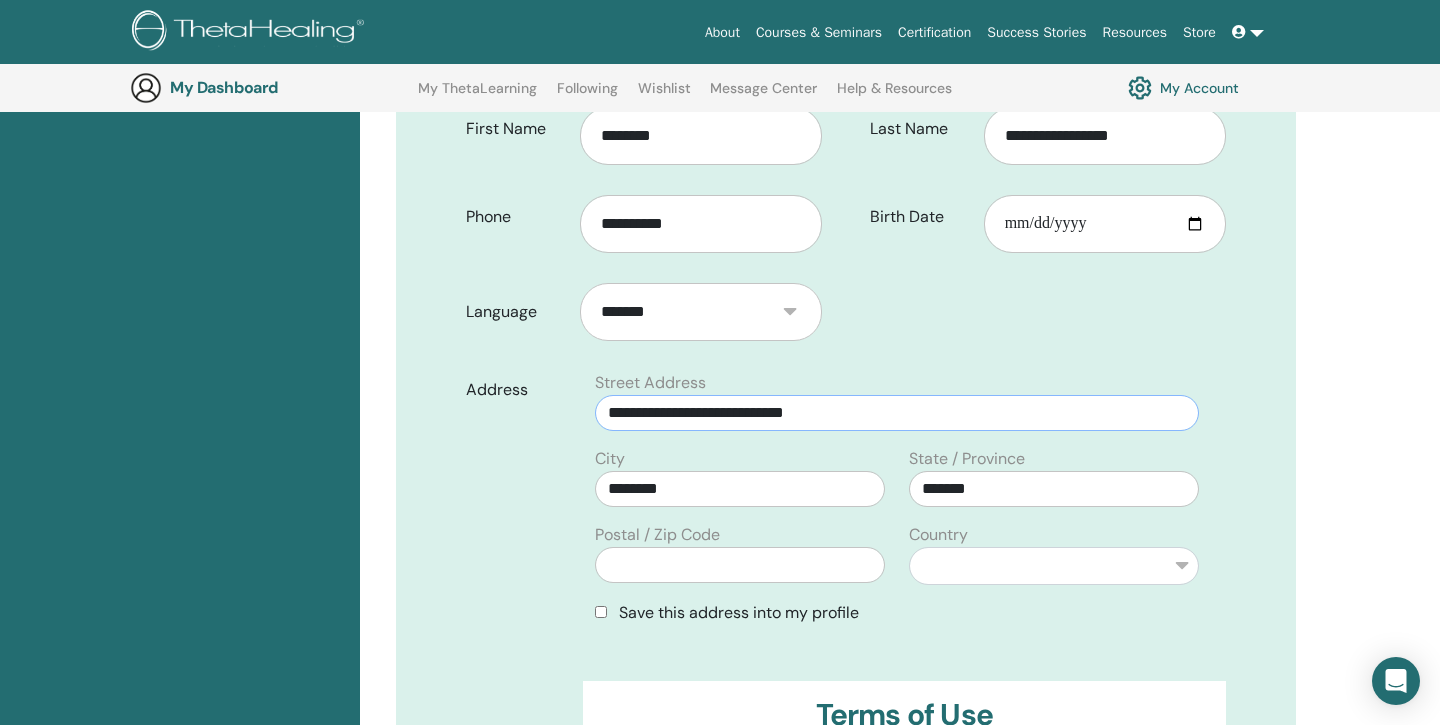 type on "**********" 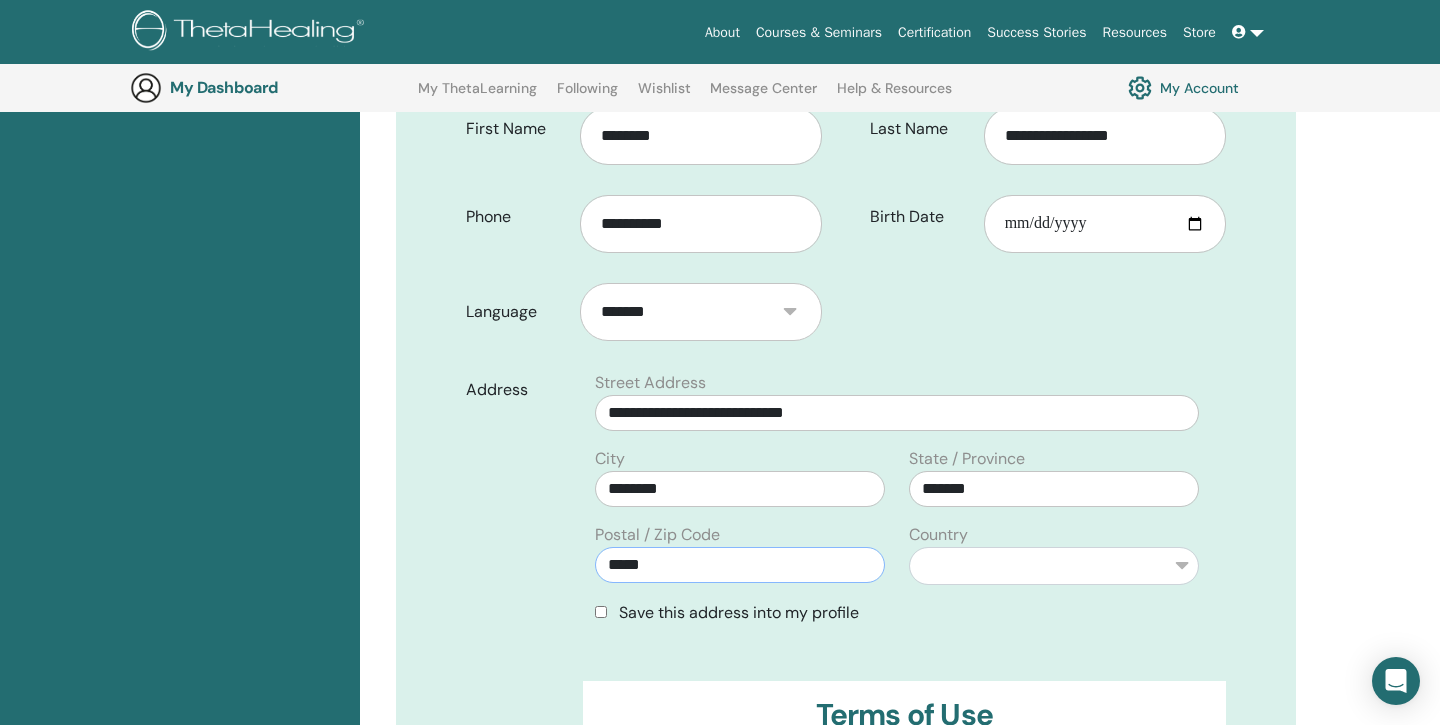 type on "*****" 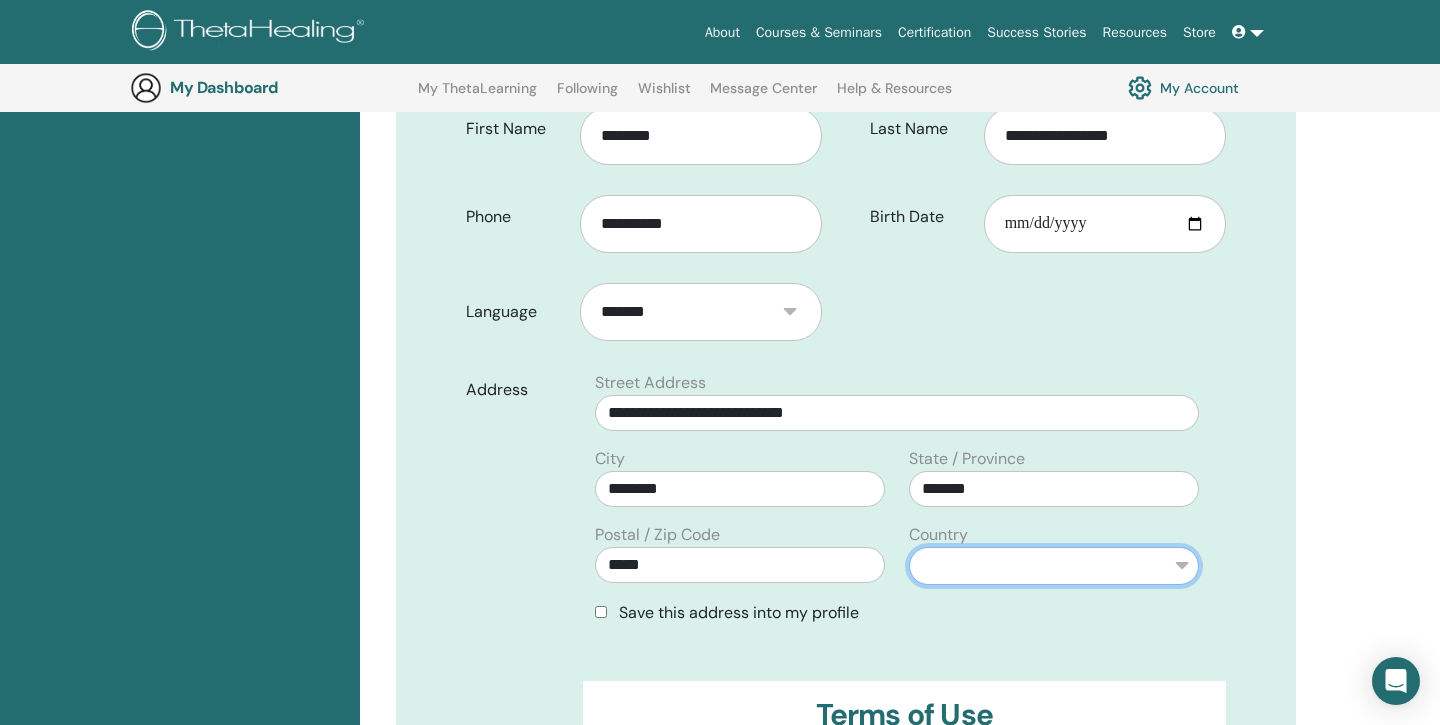 select on "*" 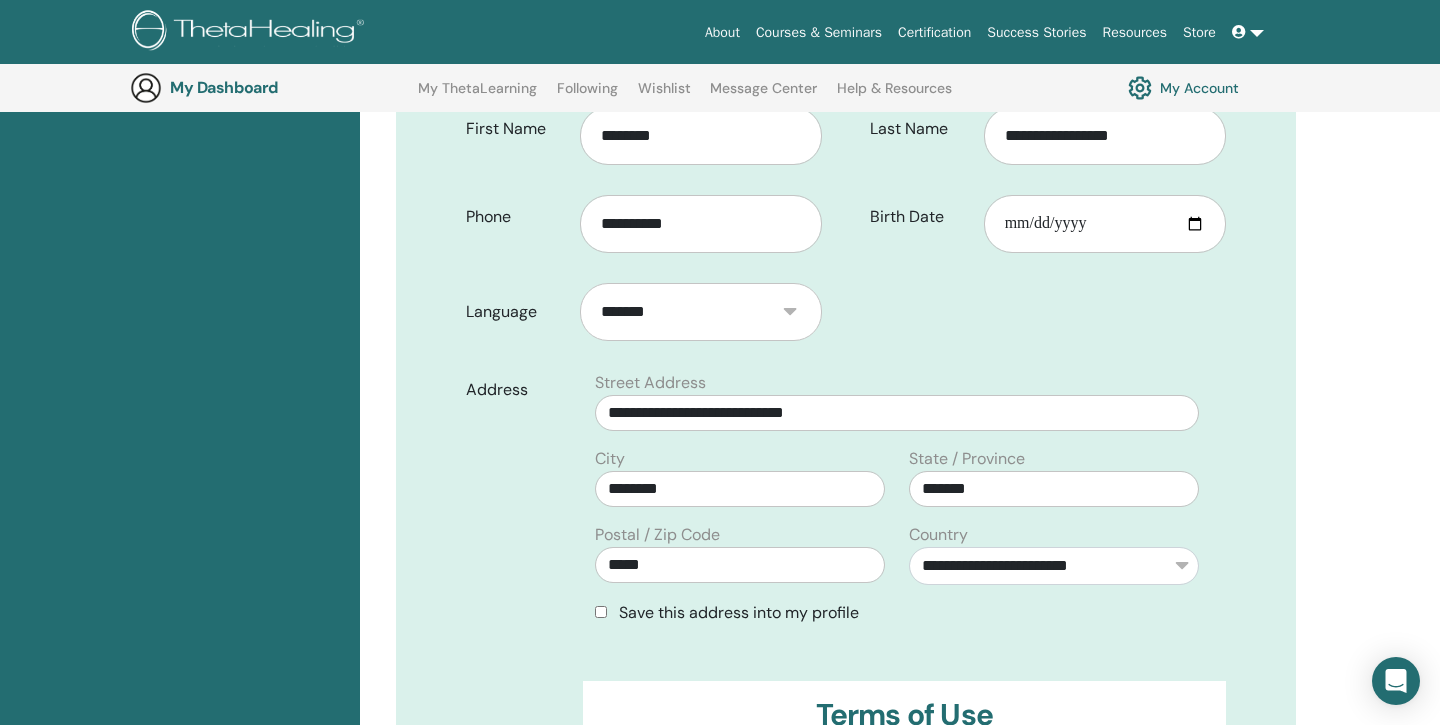 click on "Address
Street Address
[STREET_ADDRESS]
City
[CITY]
Postal / Zip Code
[POSTAL_CODE]
State / Province
[STATE]
Country
[COUNTRY]
******
******
[COUNTRY]
[STATE]
[COUNTRY]
[COUNTRY]
[COUNTRY]" at bounding box center (846, 506) 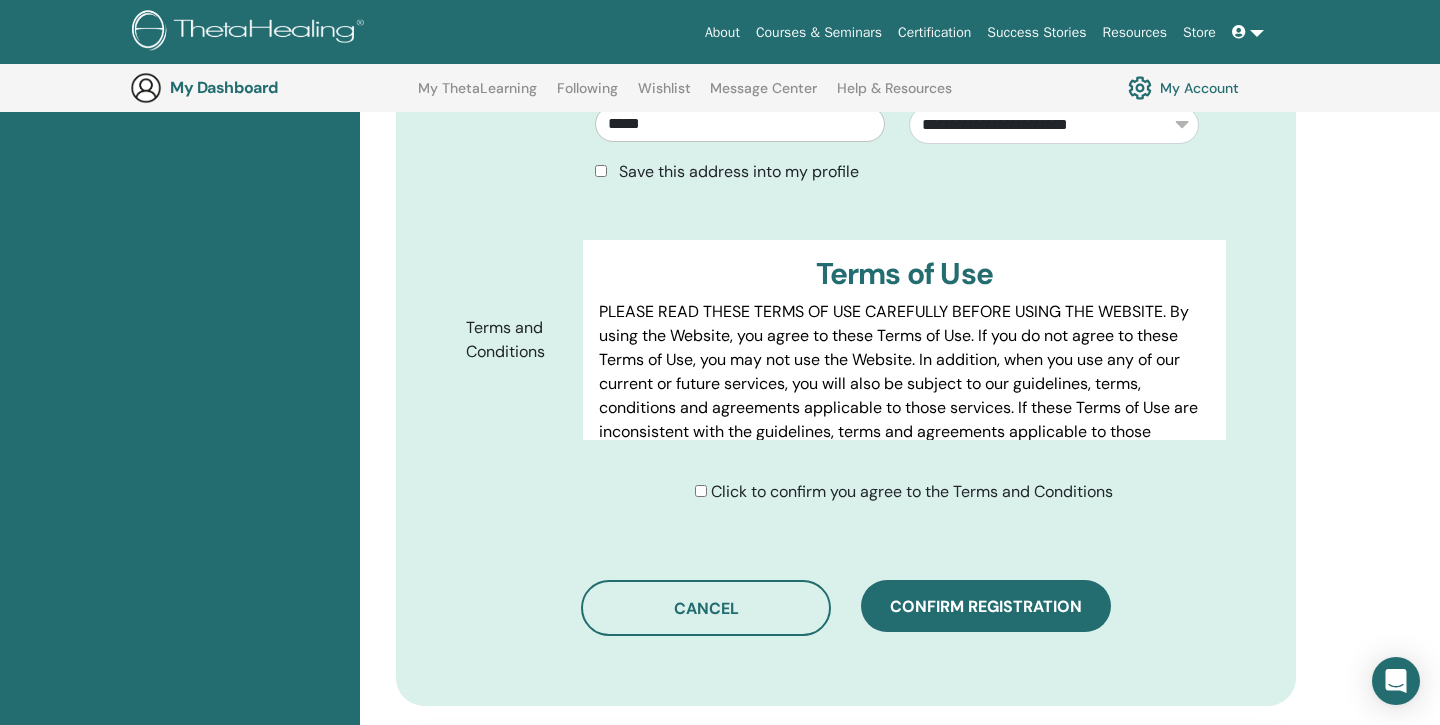 scroll, scrollTop: 898, scrollLeft: 0, axis: vertical 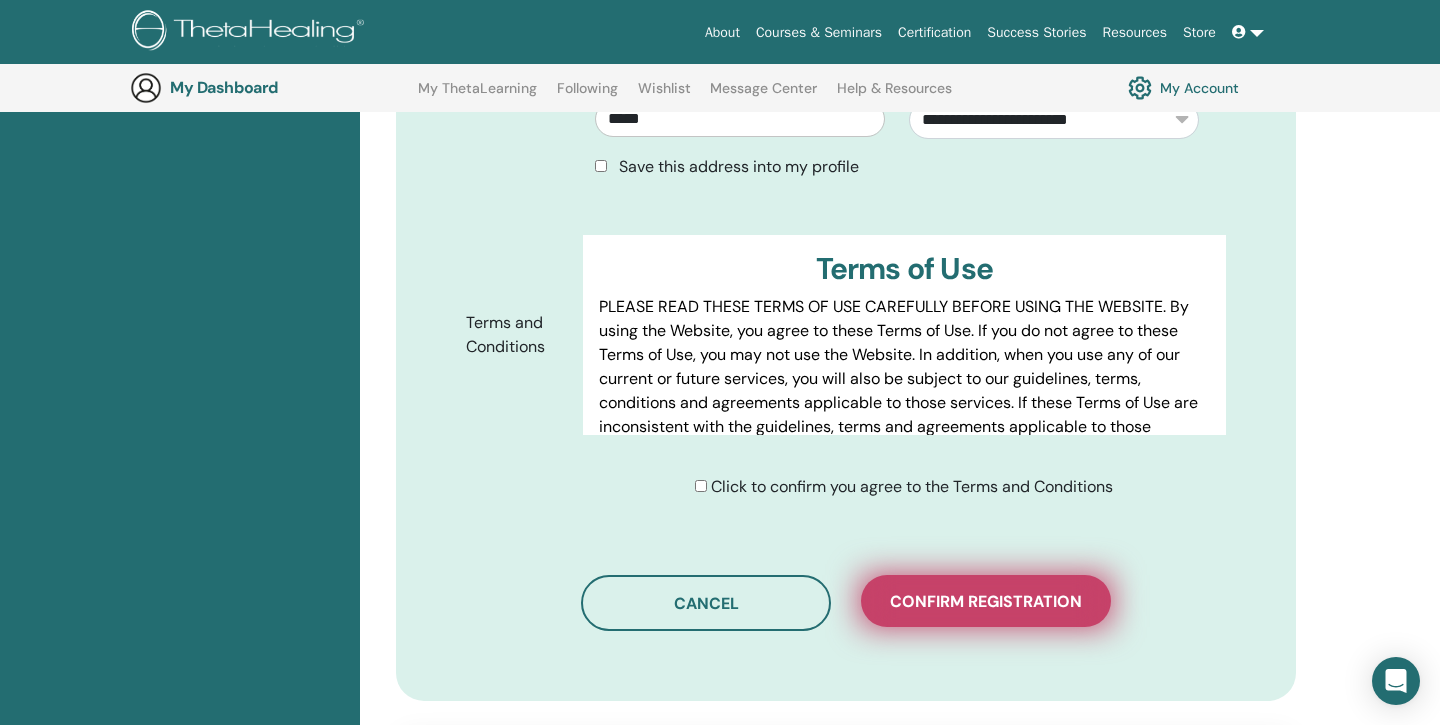 click on "Confirm registration" at bounding box center [986, 601] 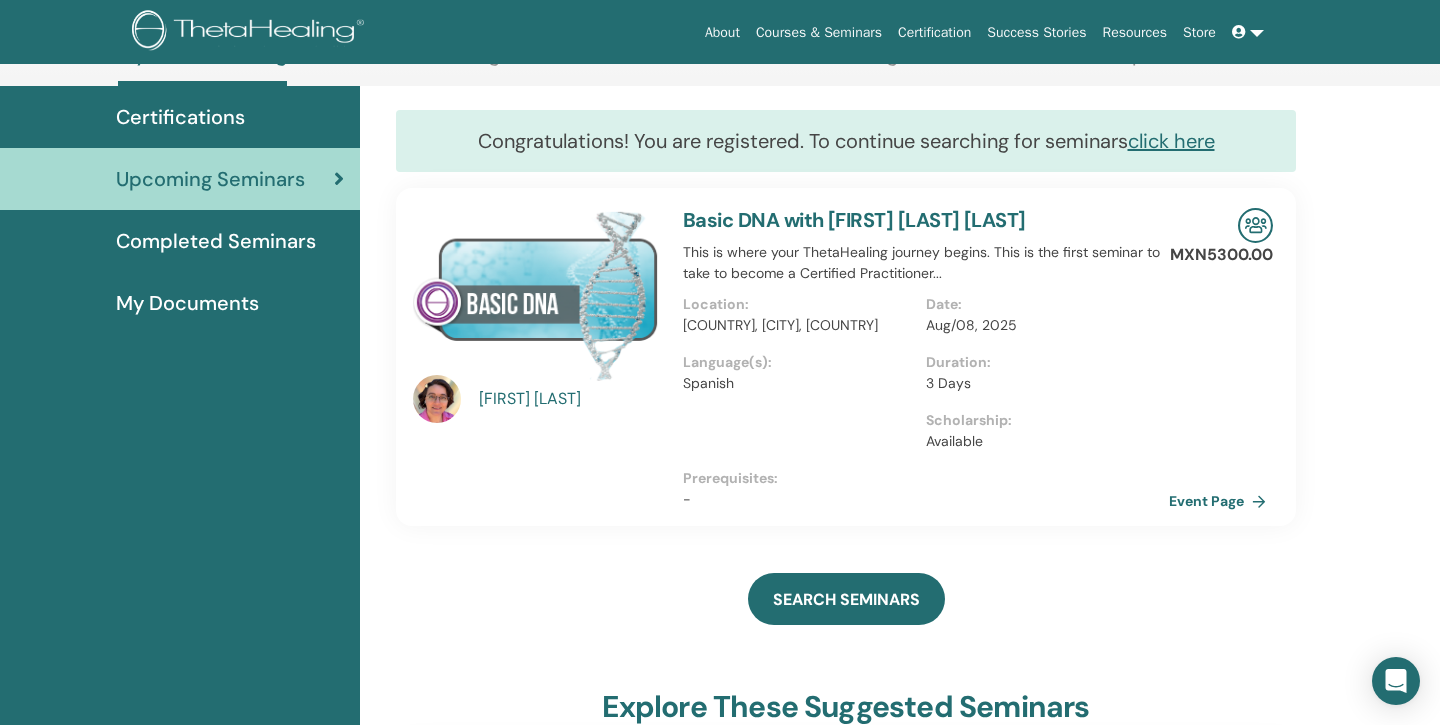 scroll, scrollTop: 132, scrollLeft: 0, axis: vertical 